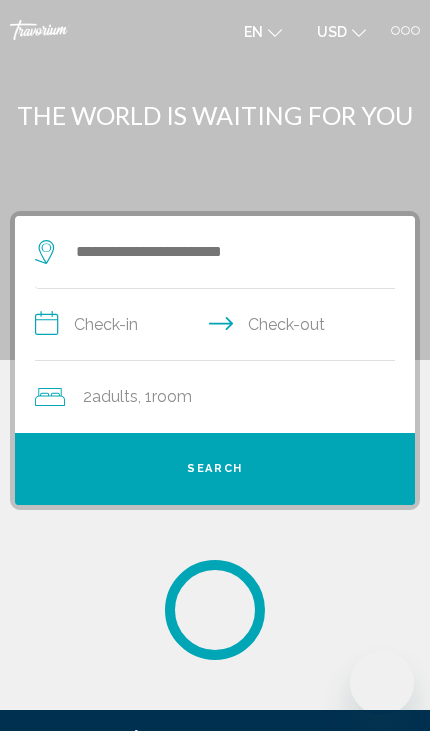 scroll, scrollTop: 0, scrollLeft: 0, axis: both 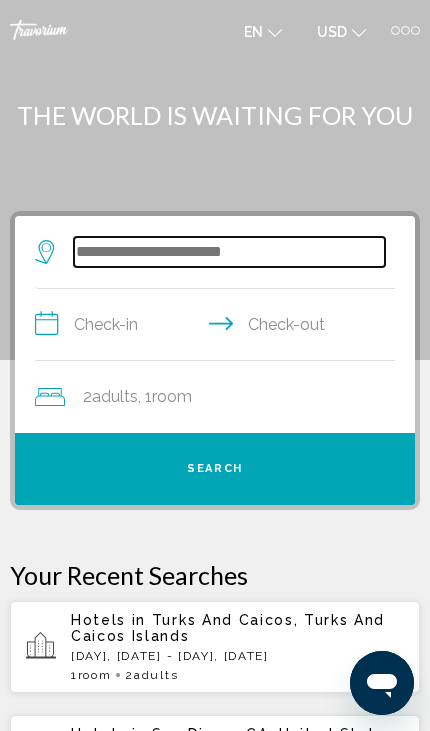 click at bounding box center [229, 252] 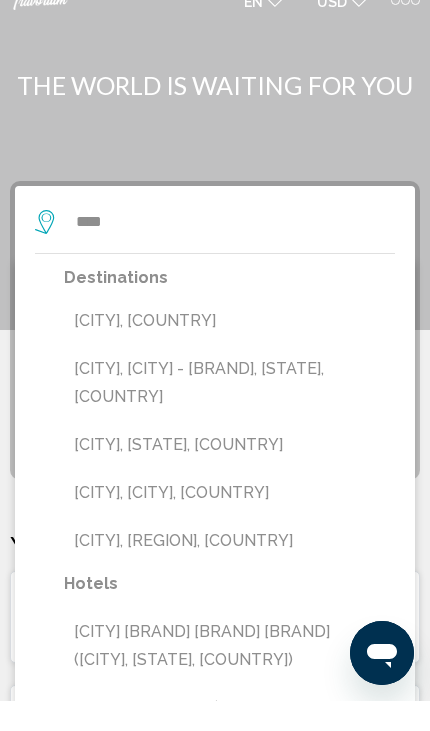 click on "[CITY], [CITY] - [BRAND], [STATE], [COUNTRY]" at bounding box center (229, 413) 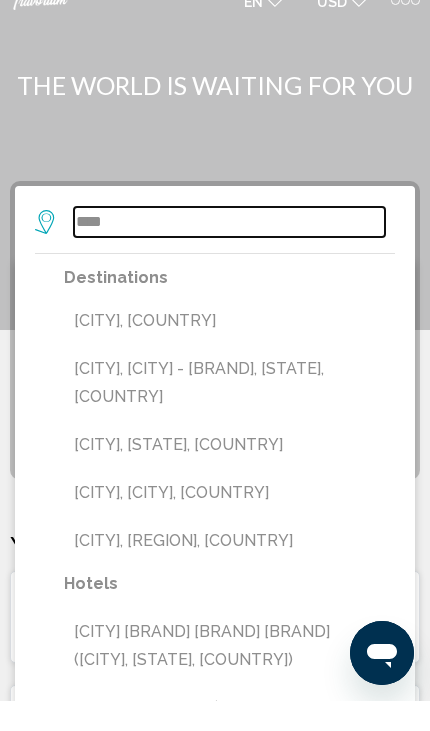 type on "**********" 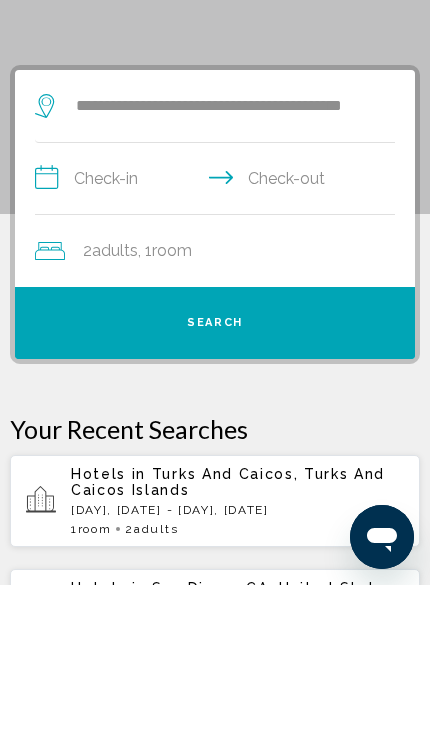 click on "**********" at bounding box center (219, 327) 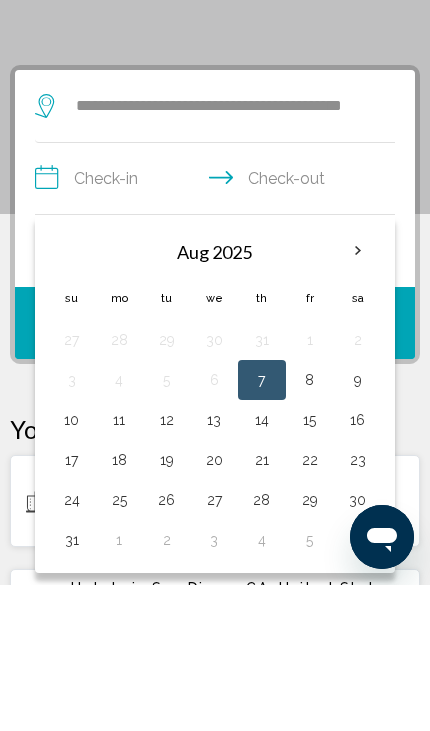scroll, scrollTop: 145, scrollLeft: 0, axis: vertical 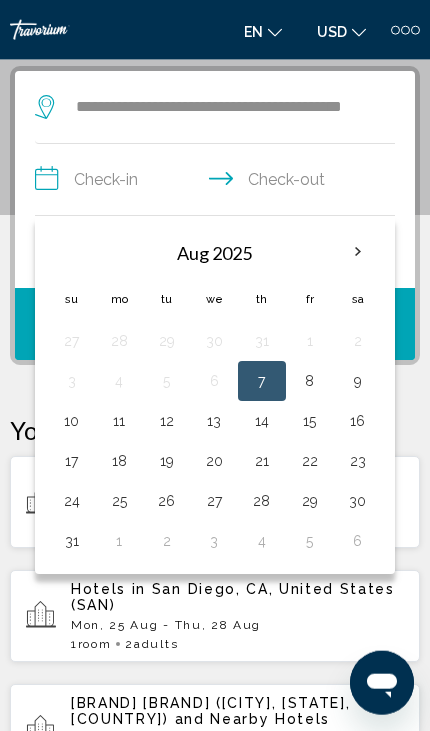 click on "**********" at bounding box center (219, 182) 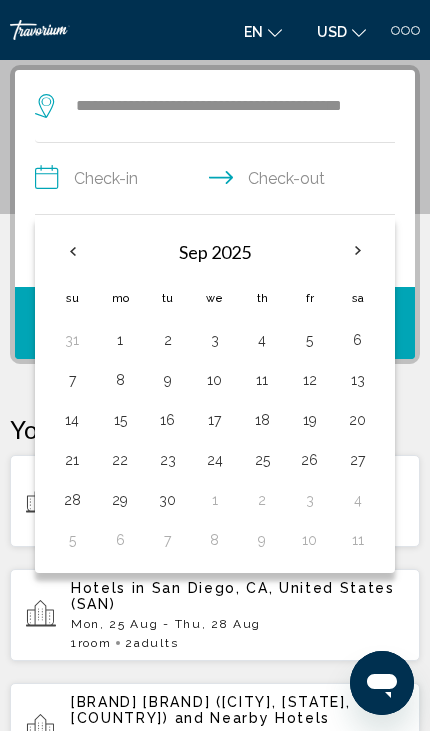 click at bounding box center [358, 251] 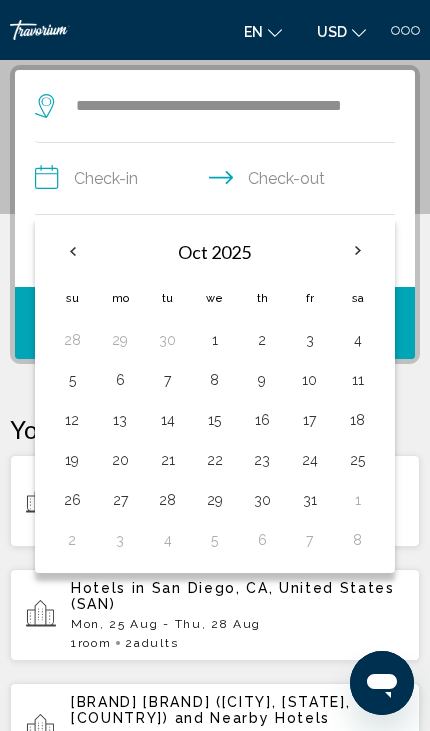 click at bounding box center [358, 251] 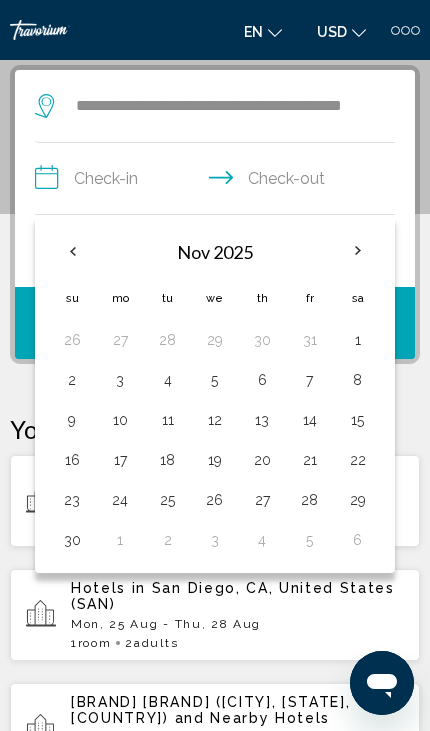 click at bounding box center (358, 251) 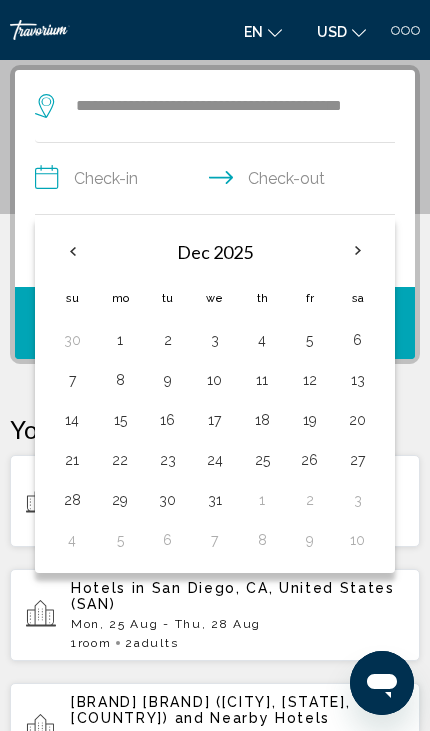 click on "22" at bounding box center [120, 460] 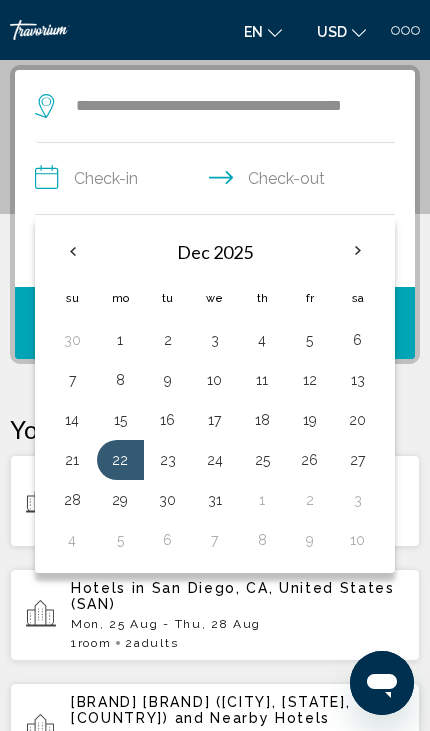 click on "2" at bounding box center [309, 500] 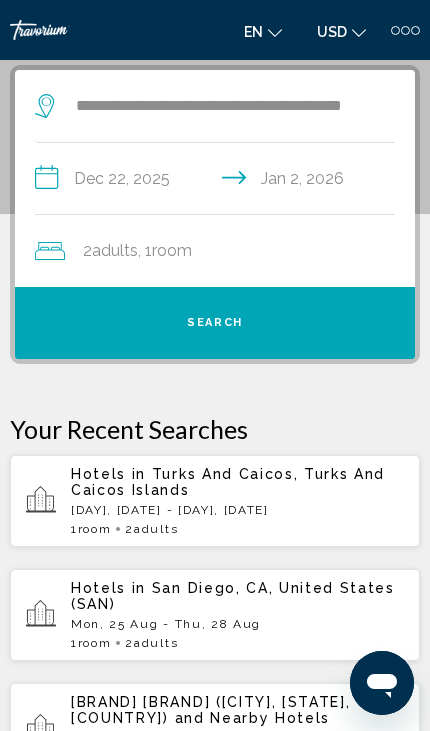 click on "Search" at bounding box center [215, 323] 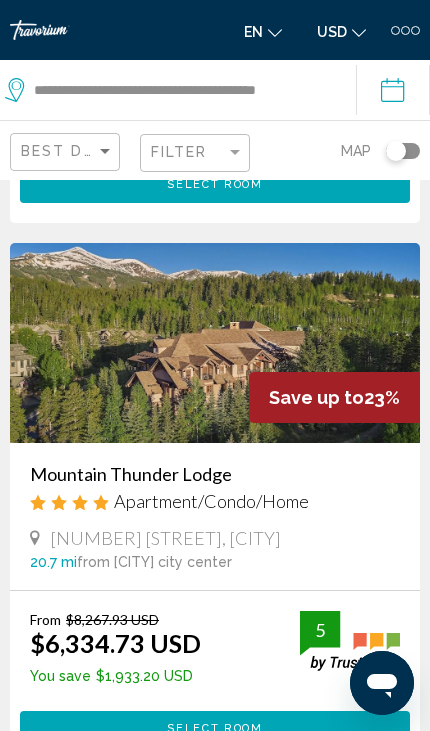 scroll, scrollTop: 564, scrollLeft: 0, axis: vertical 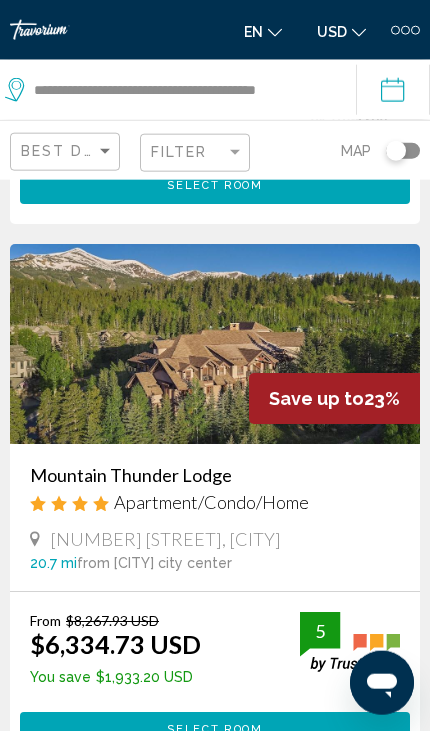 click at bounding box center [215, 344] 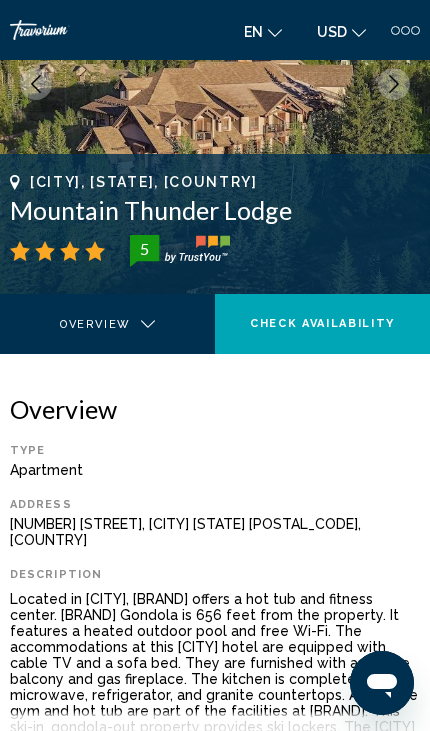 scroll, scrollTop: 0, scrollLeft: 0, axis: both 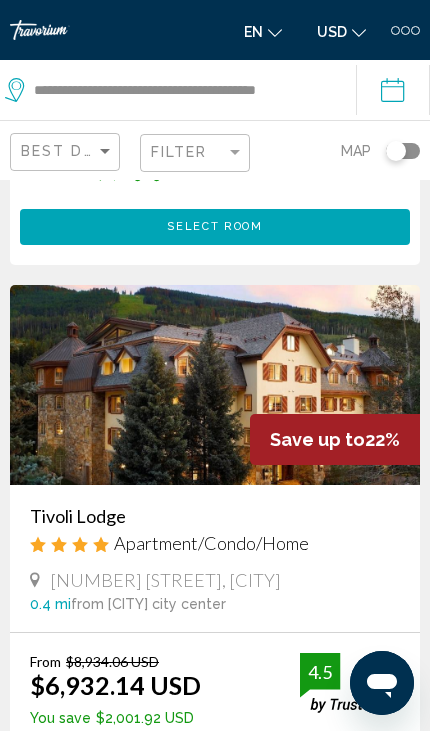 click at bounding box center [215, 385] 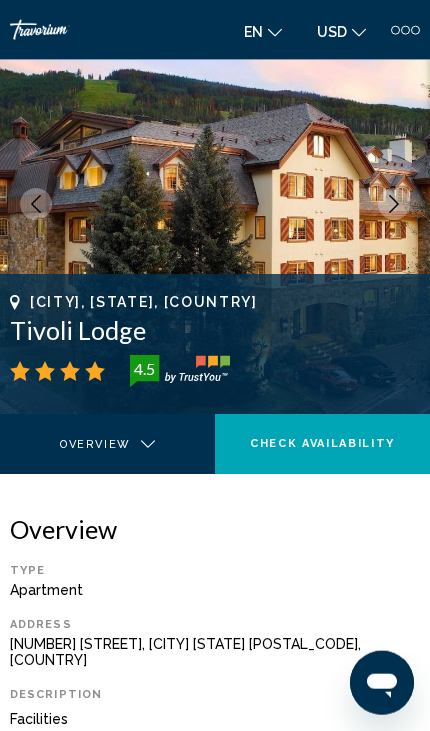 scroll, scrollTop: 0, scrollLeft: 0, axis: both 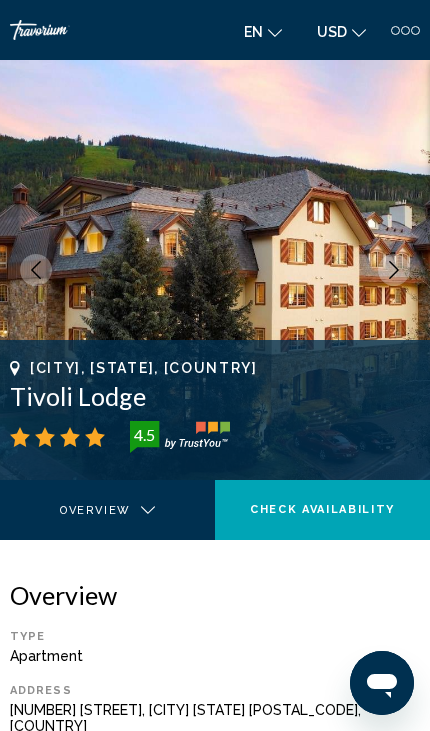 click at bounding box center [215, 270] 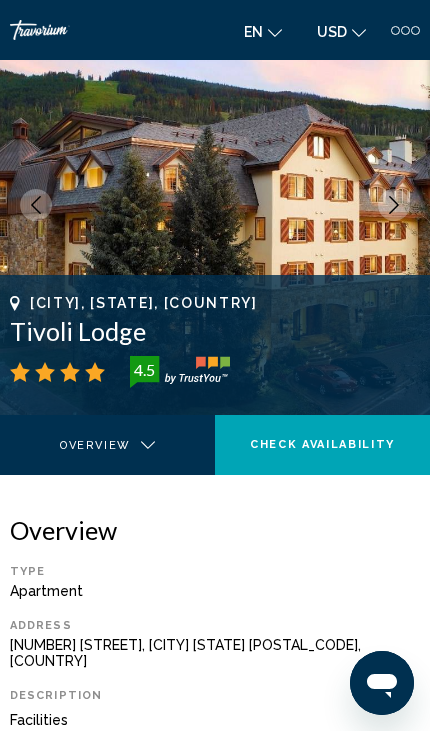 scroll, scrollTop: 0, scrollLeft: 0, axis: both 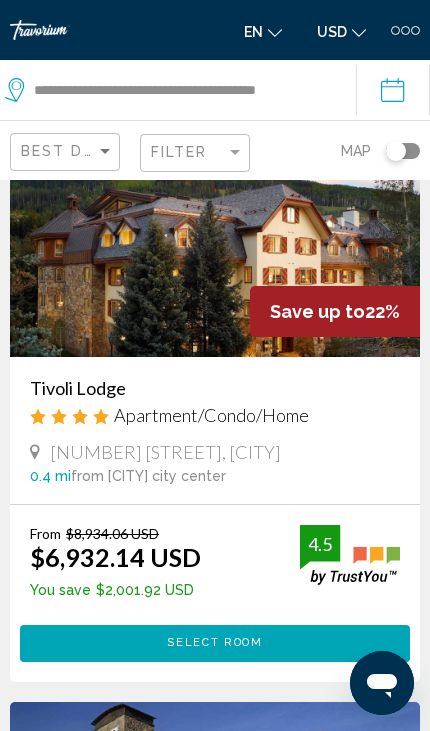 click at bounding box center [215, 257] 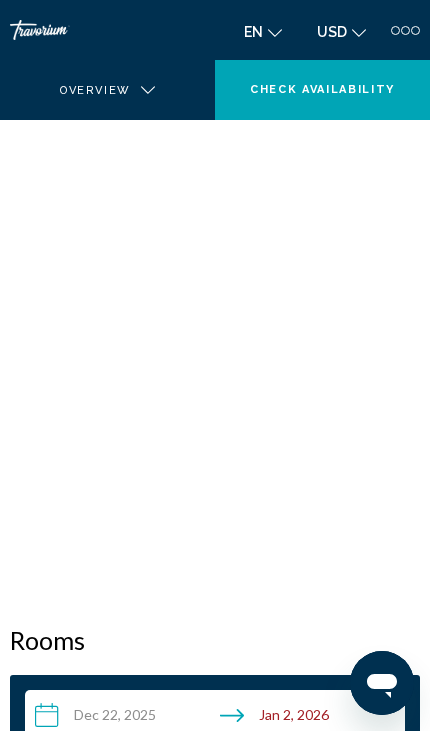 scroll, scrollTop: 0, scrollLeft: 0, axis: both 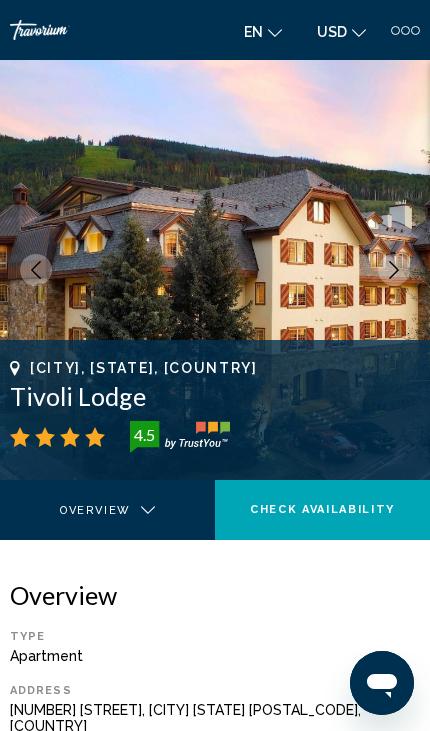 click 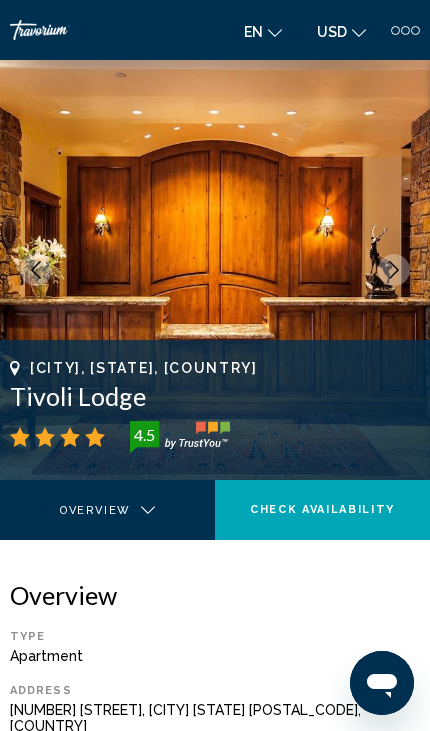 click 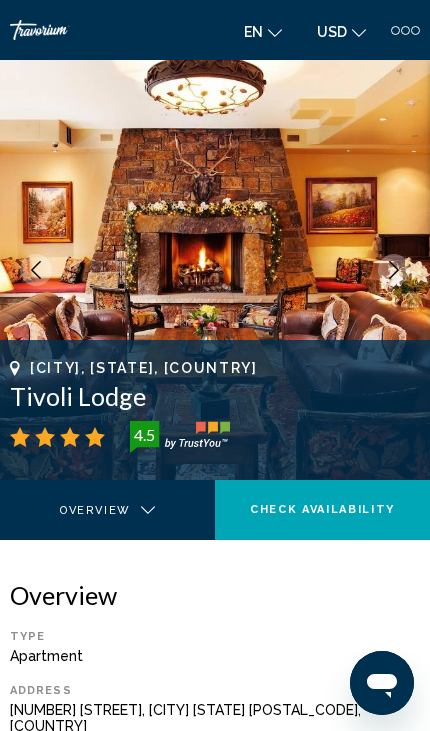 click 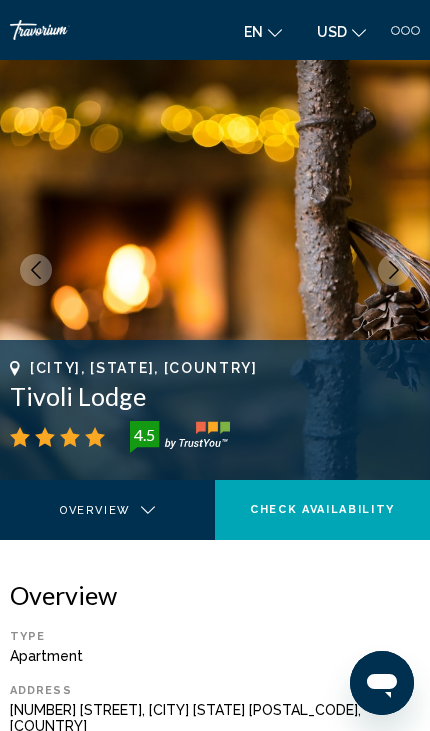 click at bounding box center (394, 270) 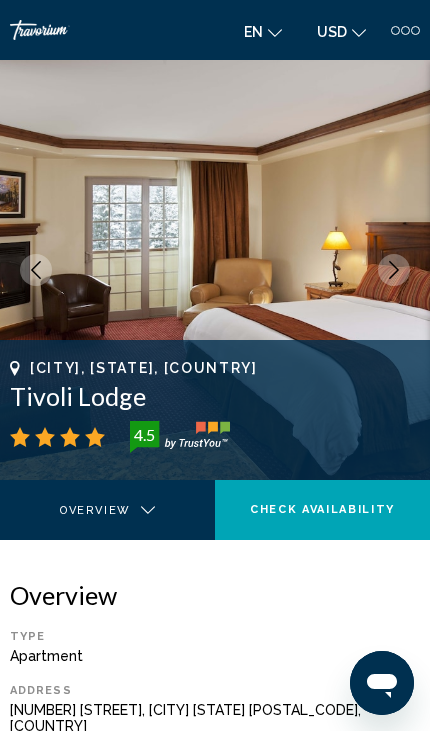 click 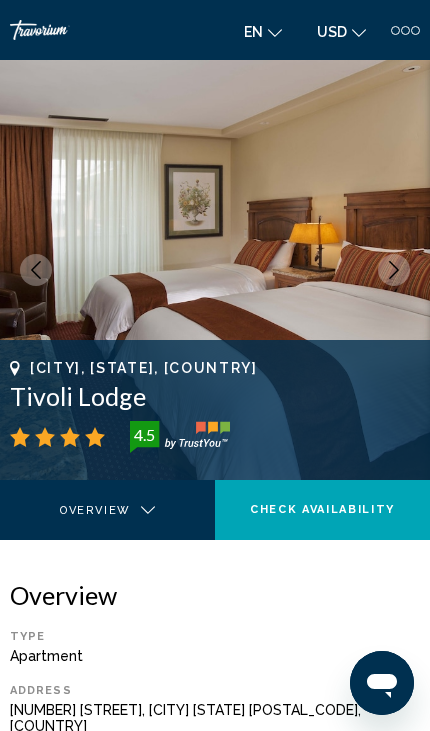 click at bounding box center (394, 270) 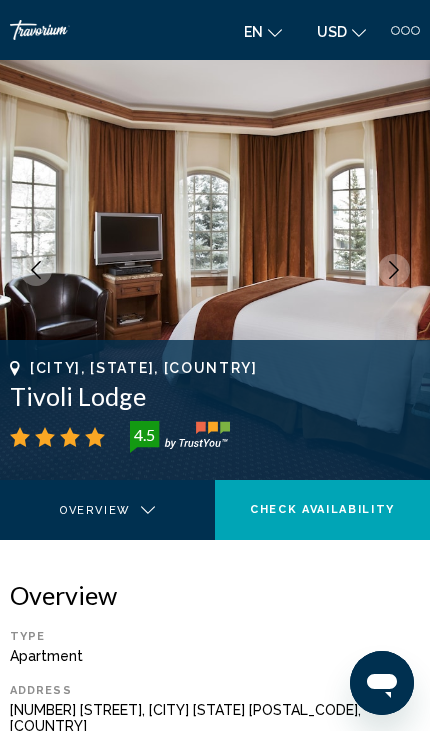 click 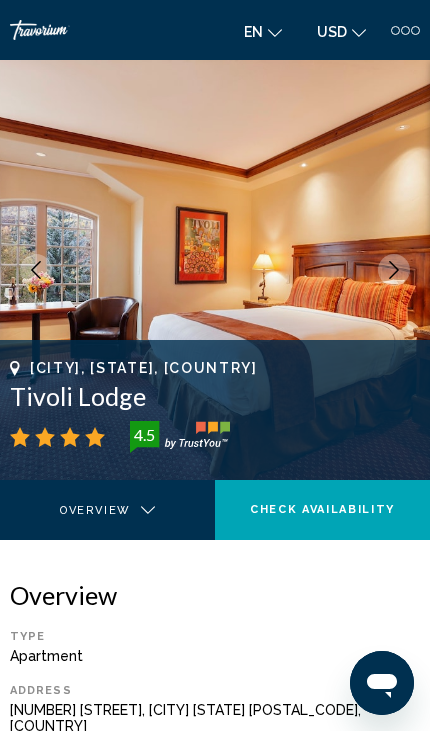 click at bounding box center [394, 270] 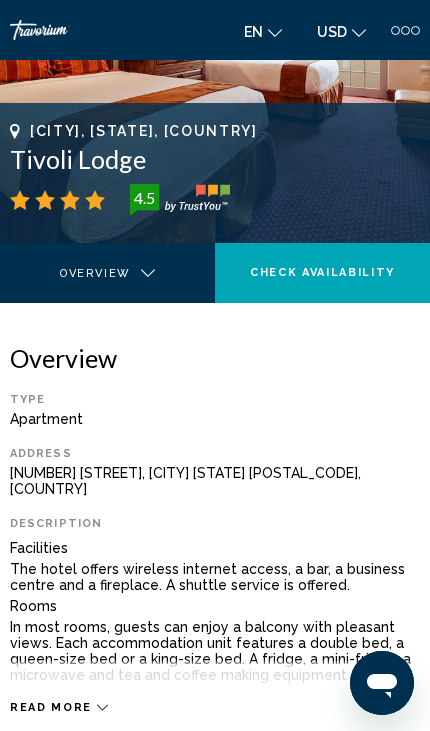 scroll, scrollTop: 0, scrollLeft: 0, axis: both 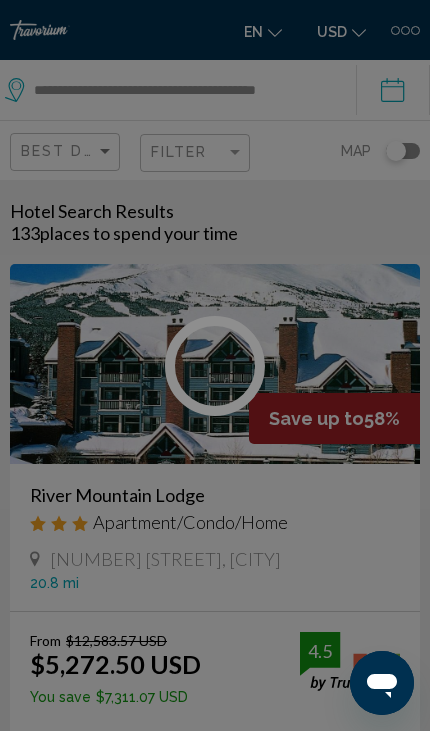 click at bounding box center [215, 365] 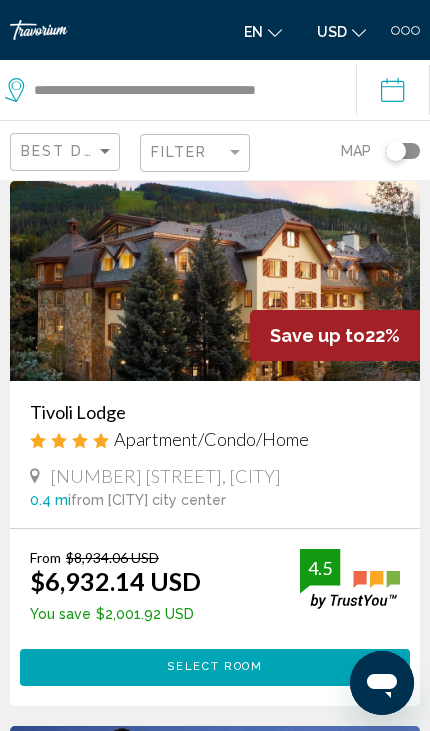scroll, scrollTop: 1716, scrollLeft: 0, axis: vertical 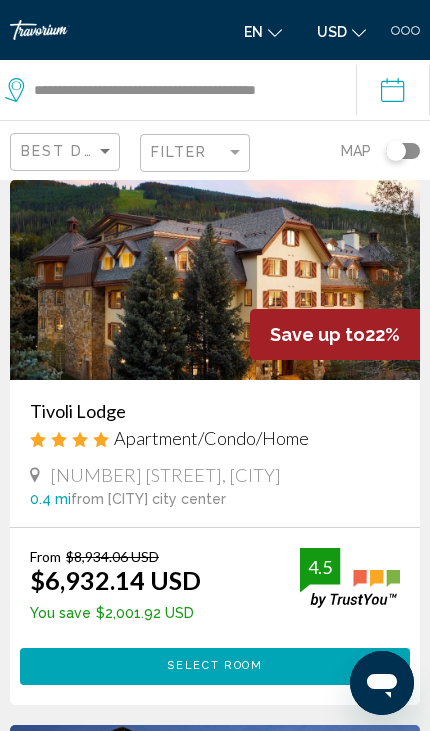 click at bounding box center (215, 280) 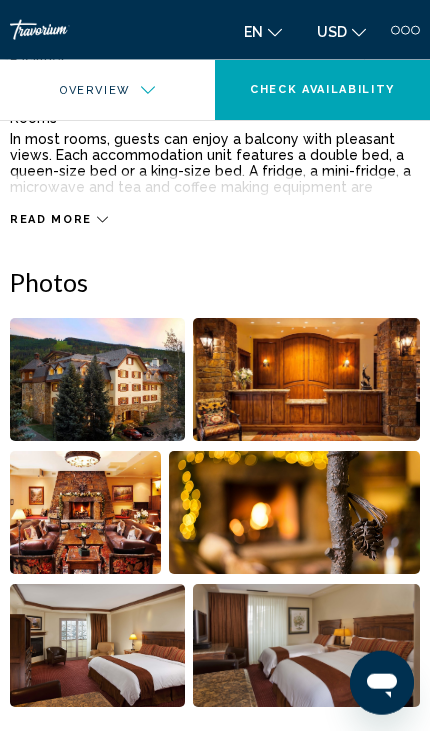 scroll, scrollTop: 727, scrollLeft: 0, axis: vertical 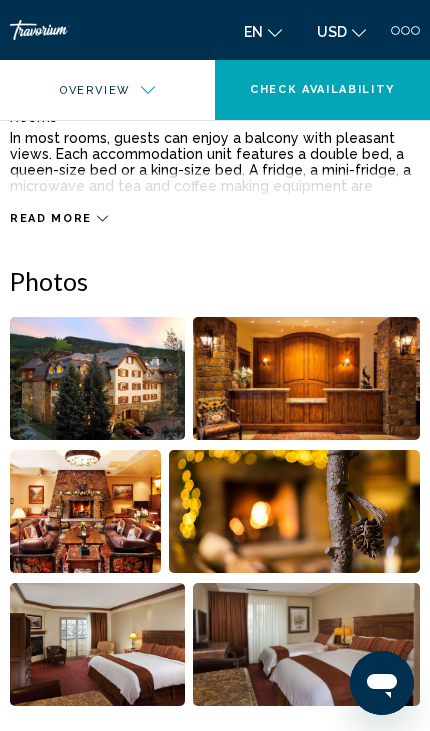 click at bounding box center (97, 378) 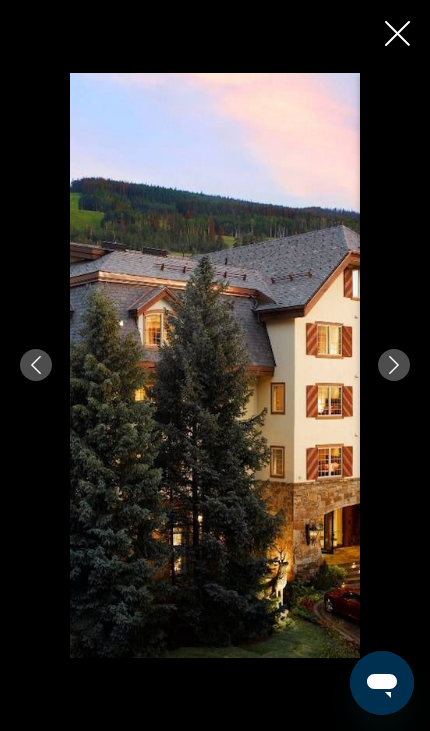 click 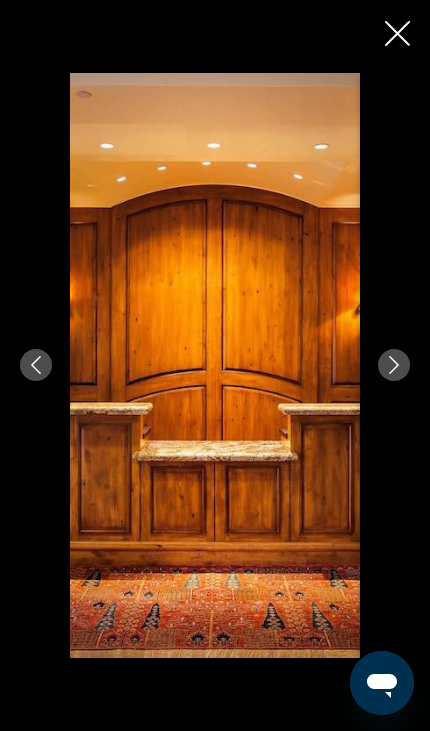 click 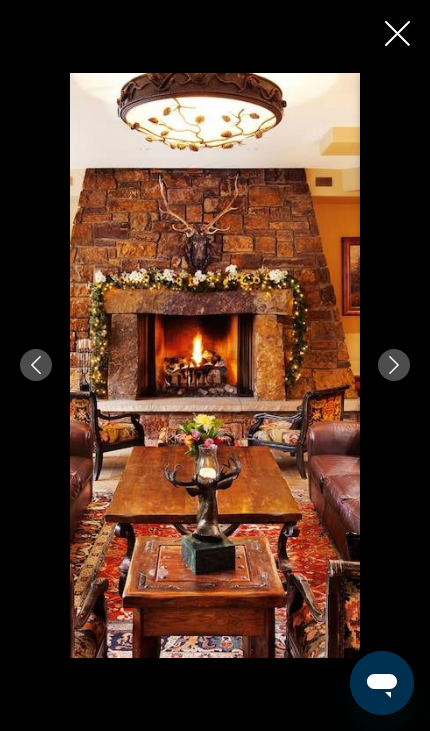 click 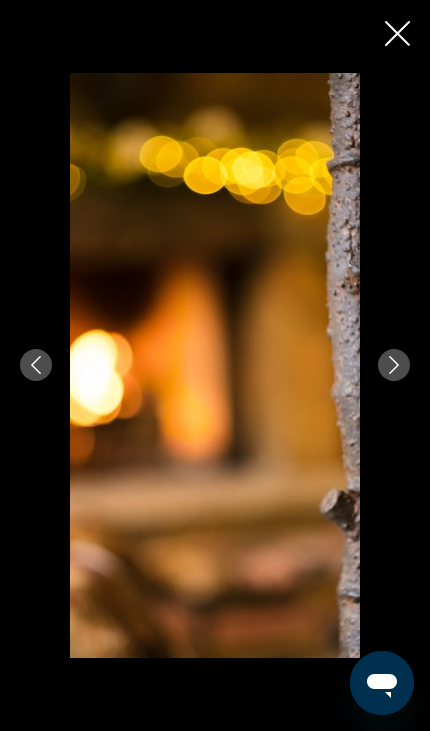 click at bounding box center [394, 365] 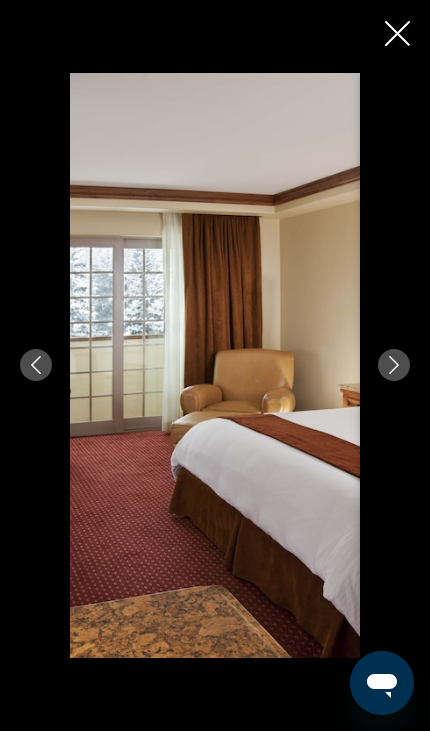 click 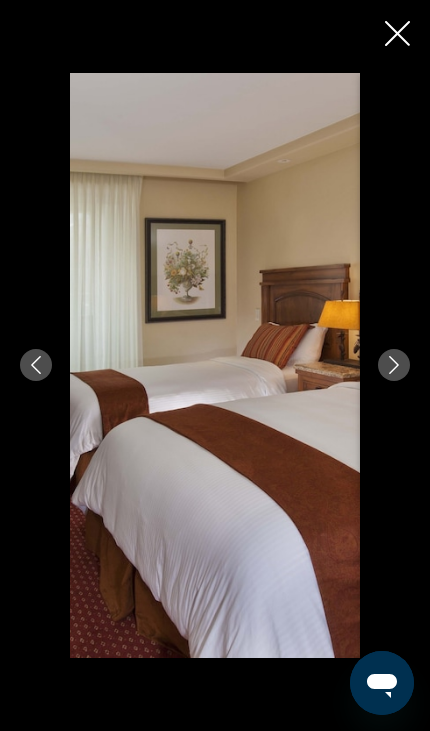 click 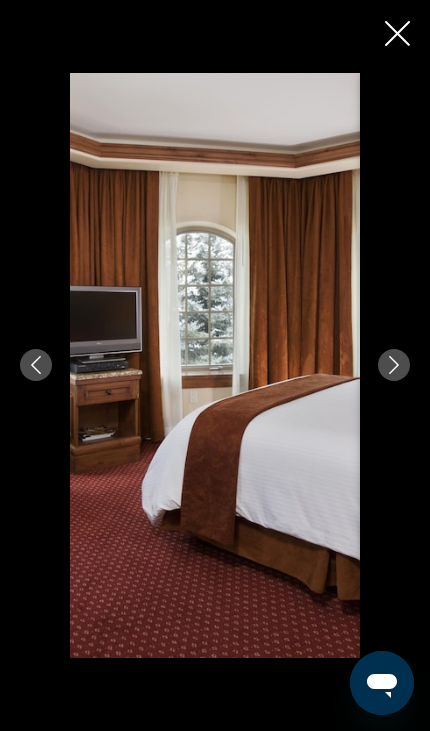click 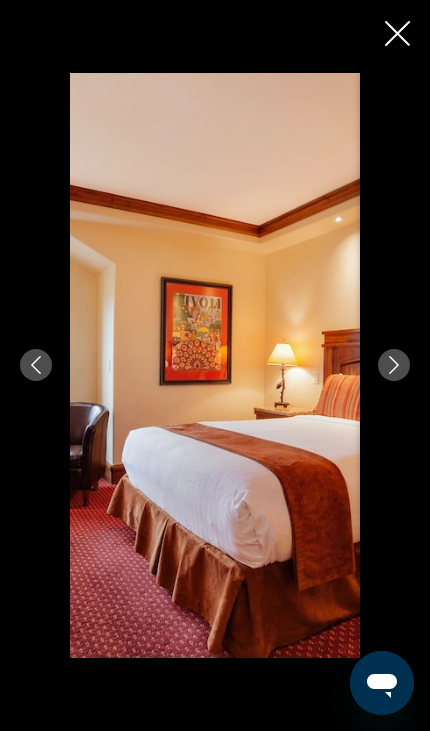click at bounding box center (394, 365) 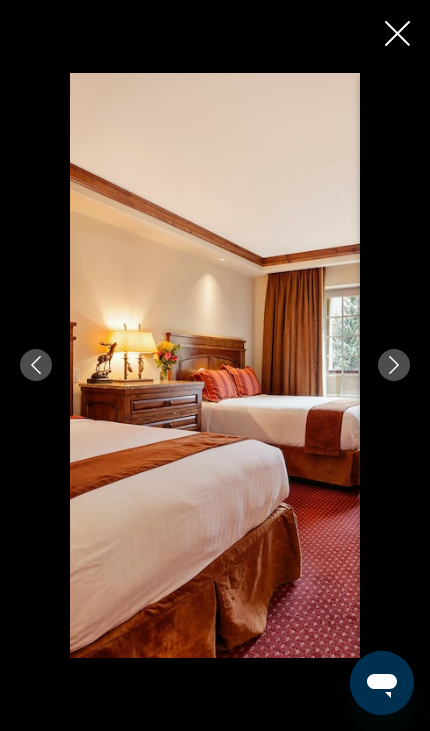 click at bounding box center [394, 365] 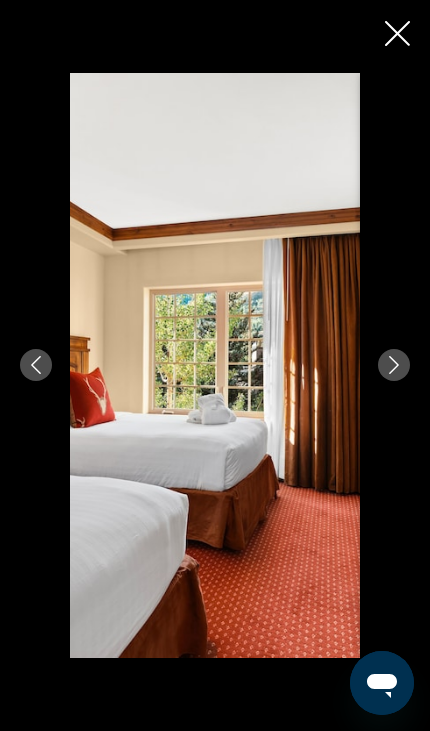 click at bounding box center [394, 365] 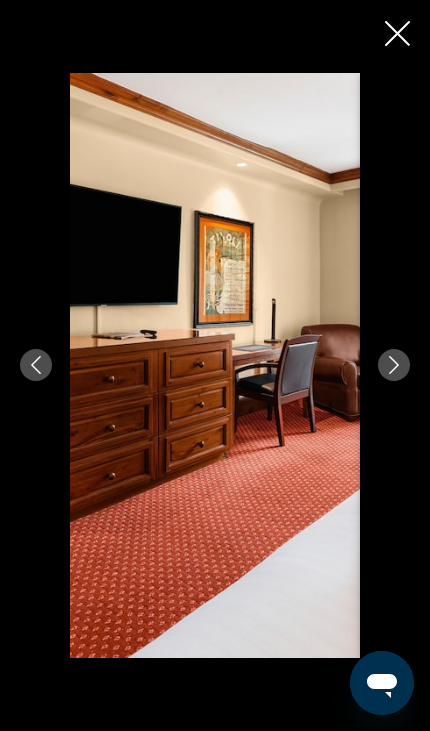 click at bounding box center (394, 365) 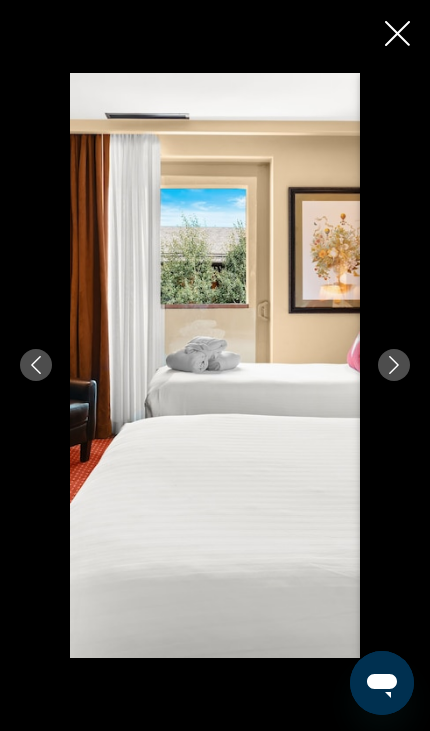 click at bounding box center [394, 365] 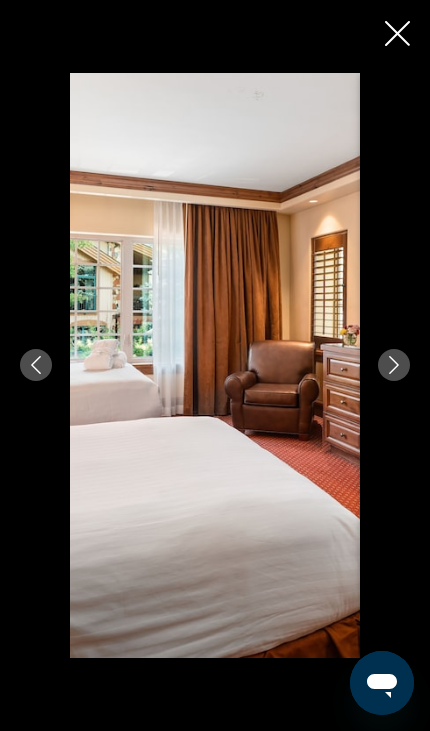 click at bounding box center (394, 365) 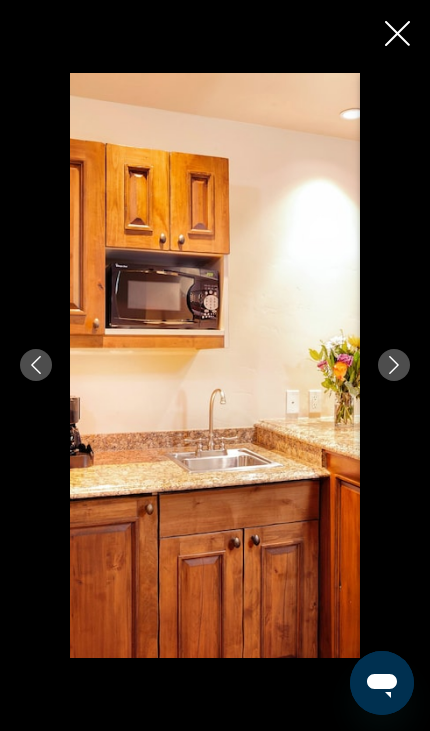 click at bounding box center (215, 365) 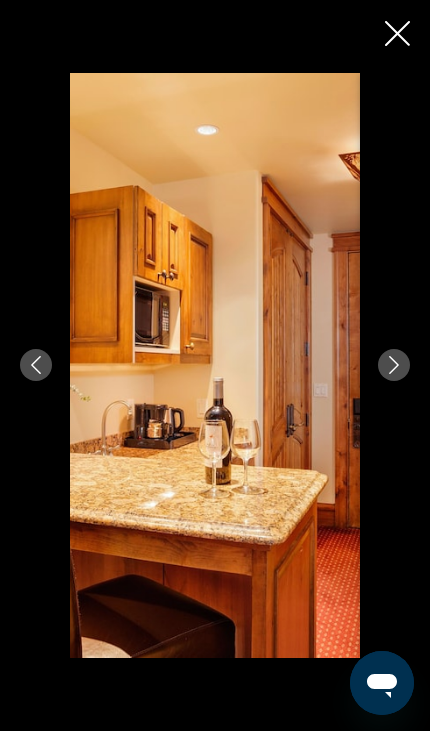 click at bounding box center (394, 365) 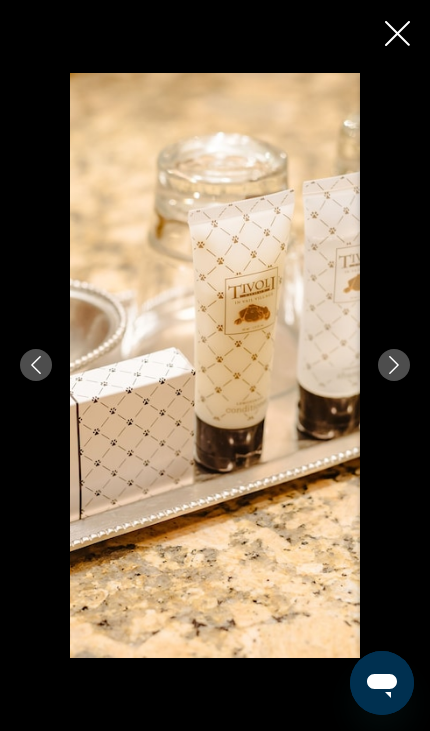 click at bounding box center [394, 365] 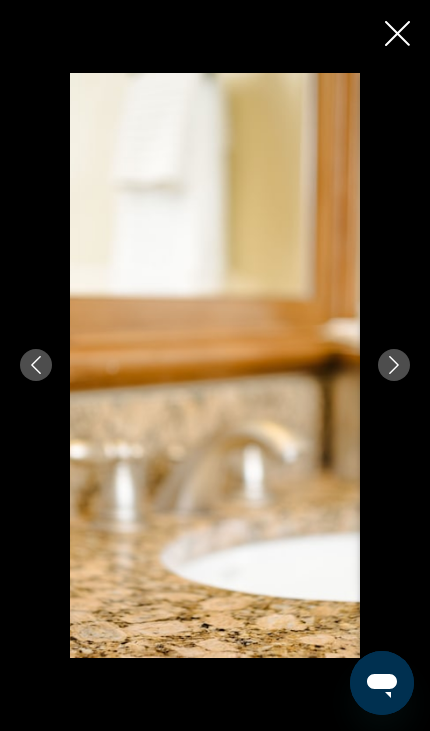 click 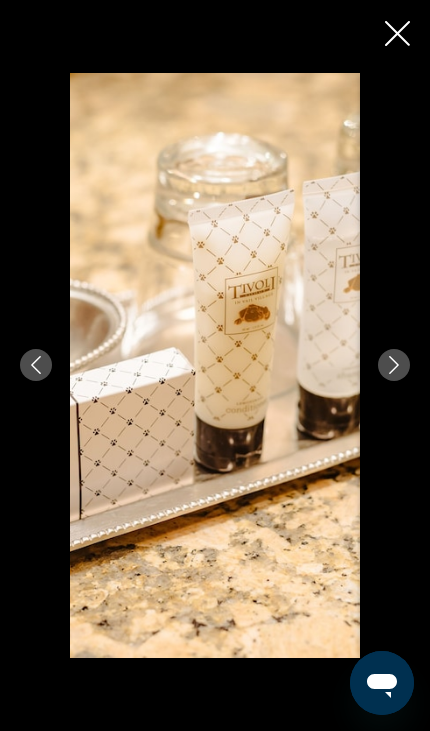 click at bounding box center (36, 365) 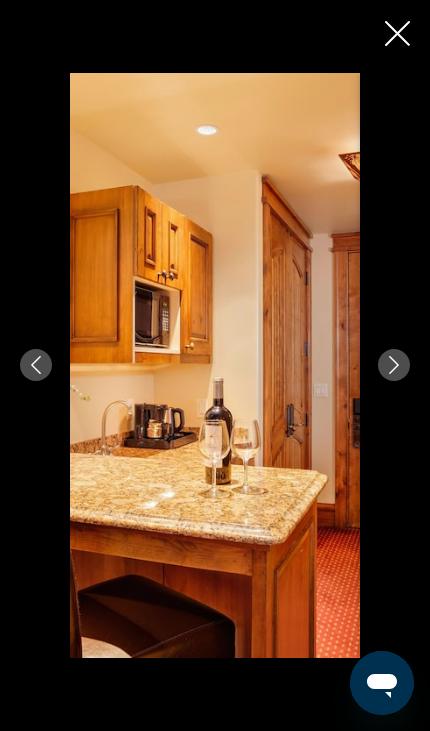 click 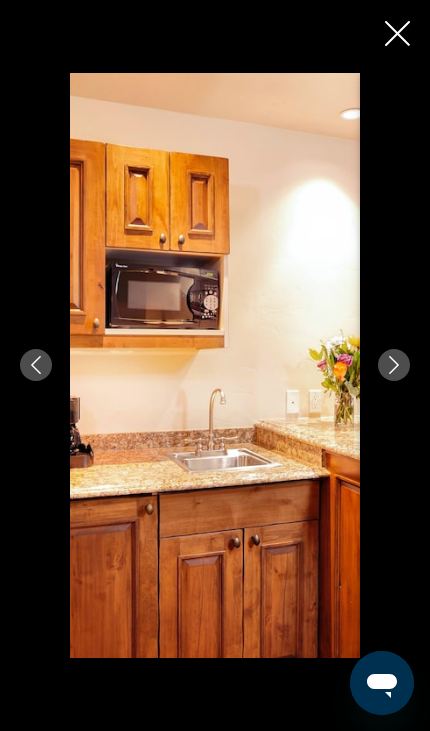 click at bounding box center (394, 365) 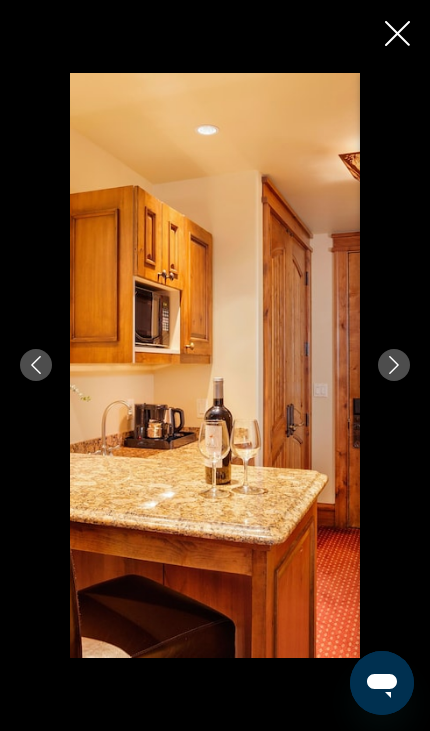 click at bounding box center [394, 365] 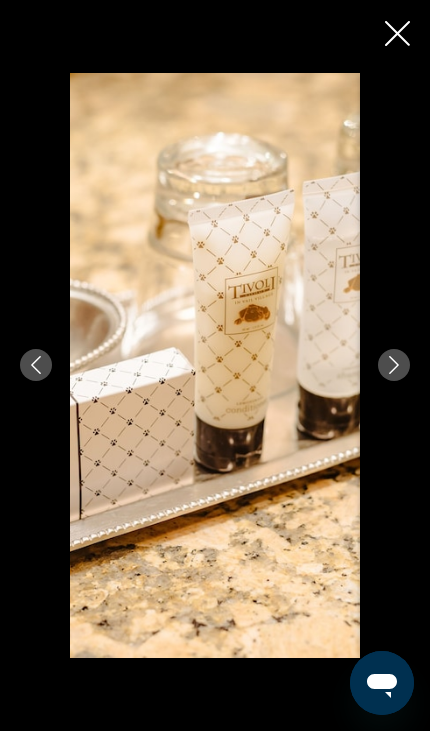 click at bounding box center (215, 365) 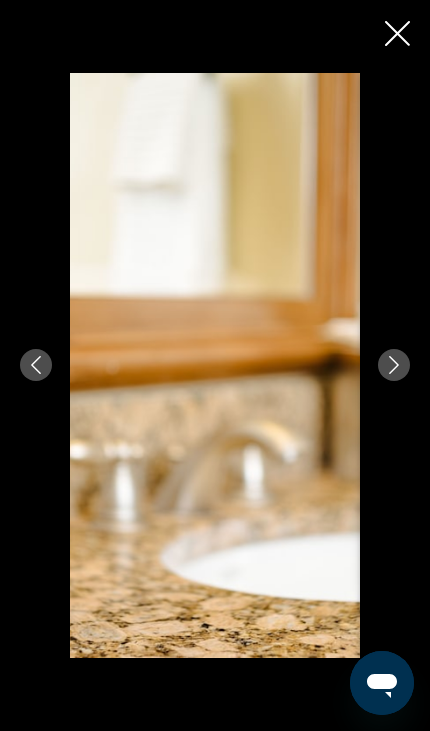 click at bounding box center [215, 365] 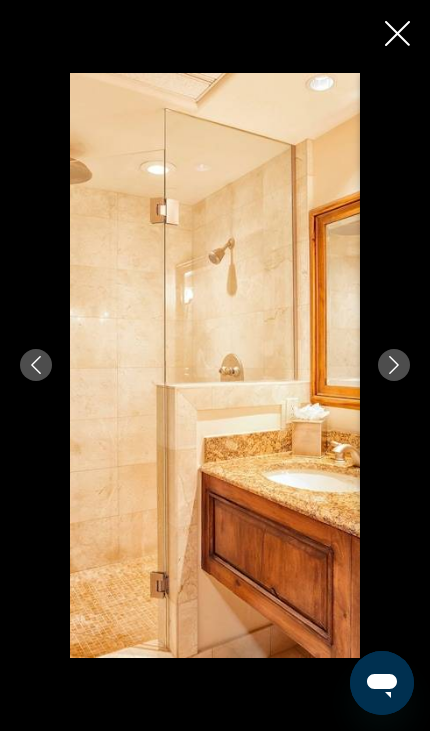 click 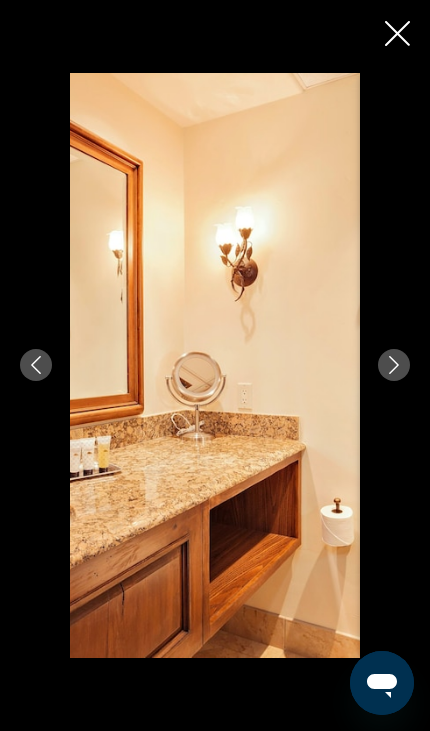 click 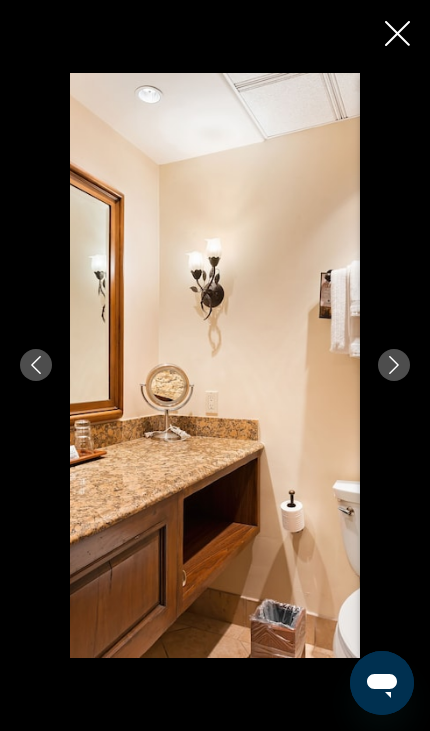 click at bounding box center [394, 365] 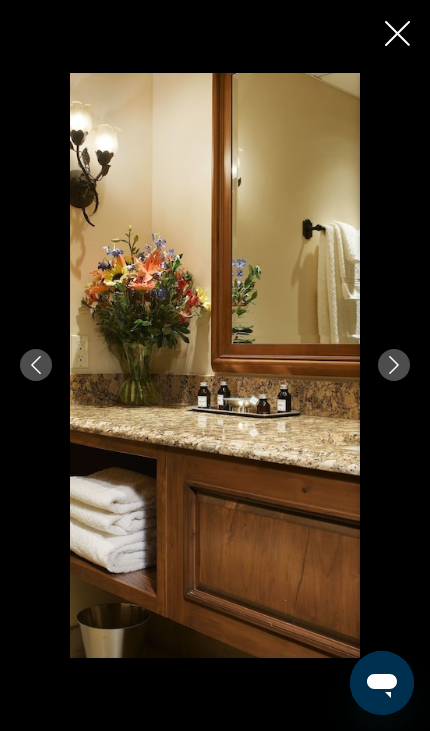 click at bounding box center [394, 365] 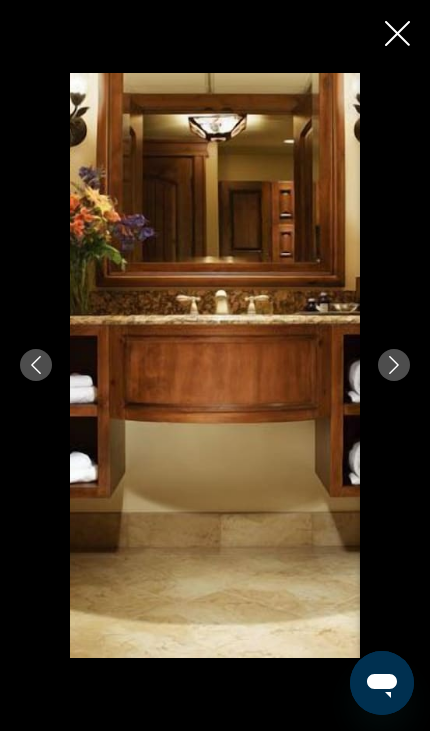 click at bounding box center (394, 365) 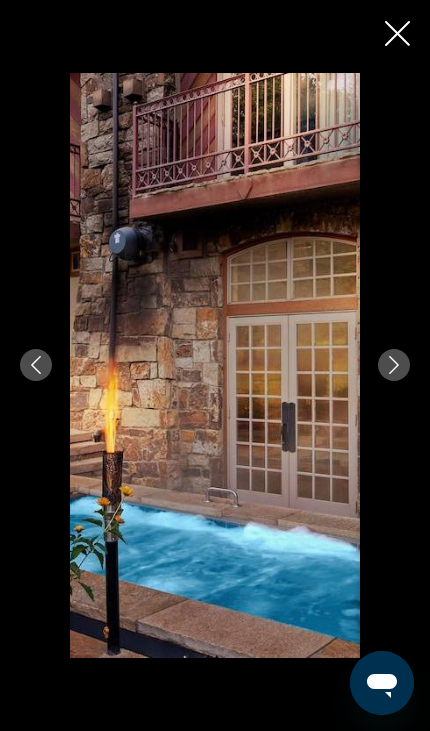 click at bounding box center (394, 365) 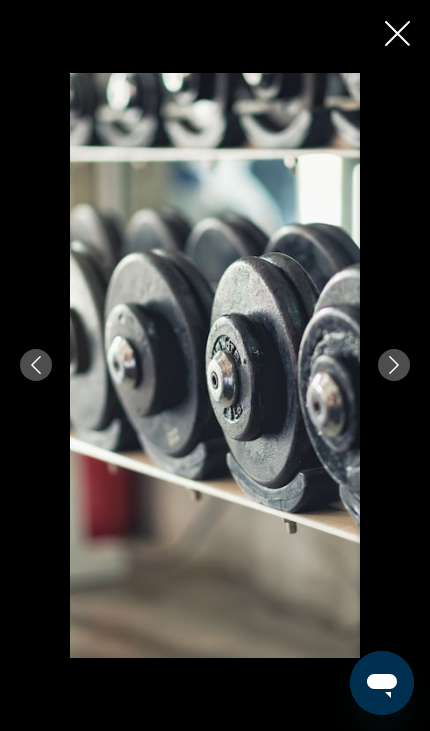 click at bounding box center [215, 365] 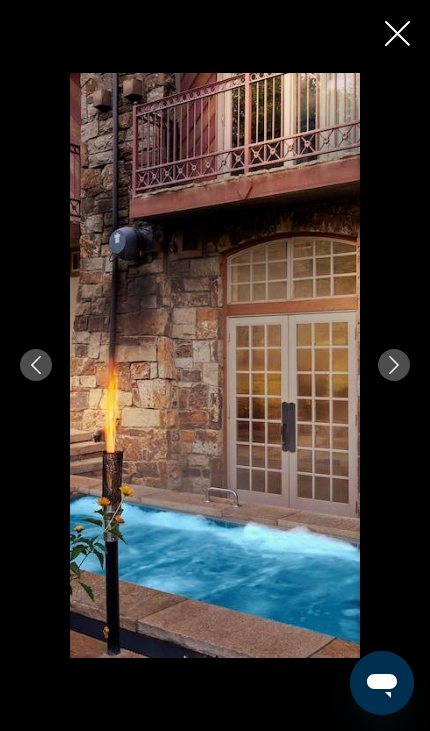 click 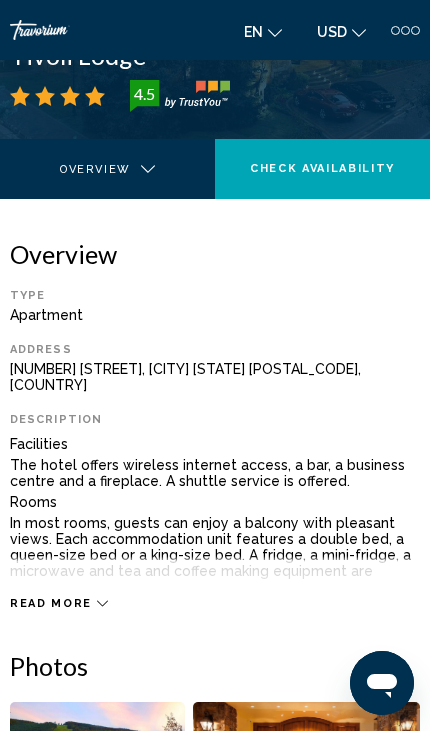 scroll, scrollTop: 0, scrollLeft: 0, axis: both 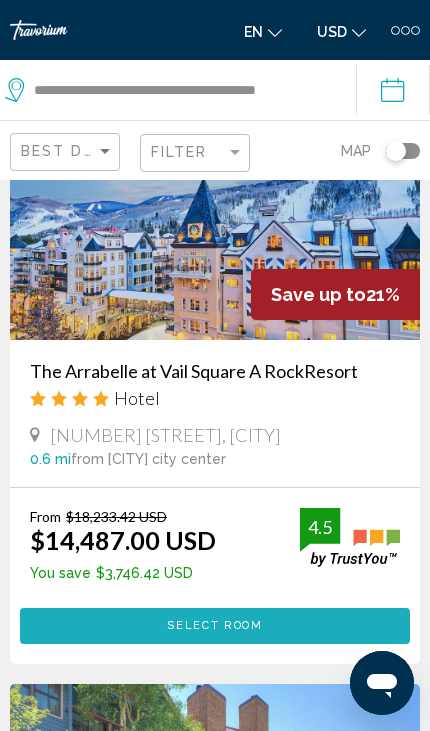click on "Select Room" at bounding box center [214, 625] 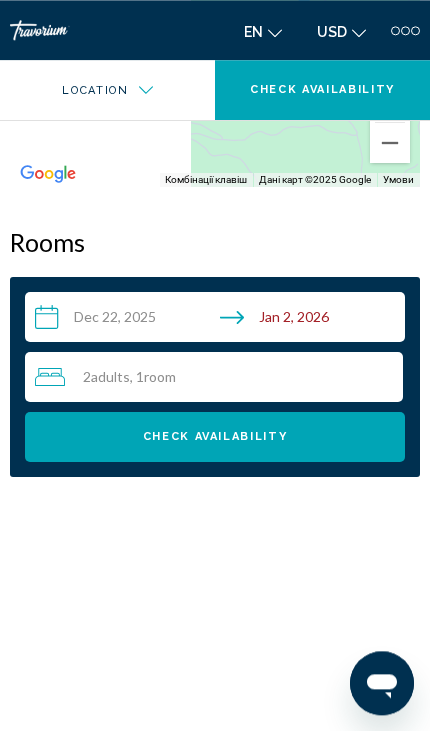 scroll, scrollTop: 2225, scrollLeft: 0, axis: vertical 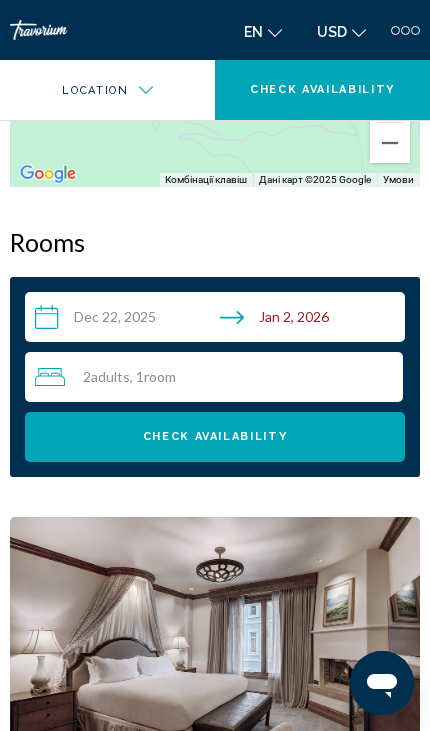 click on "2  Adult Adults , 1  Room rooms" at bounding box center (219, 377) 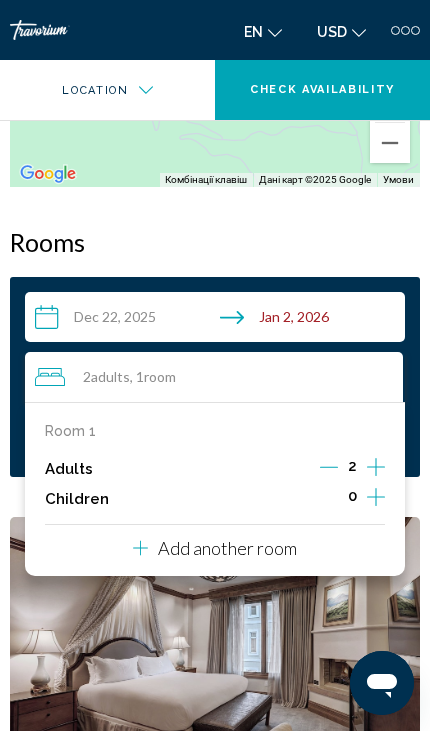 click 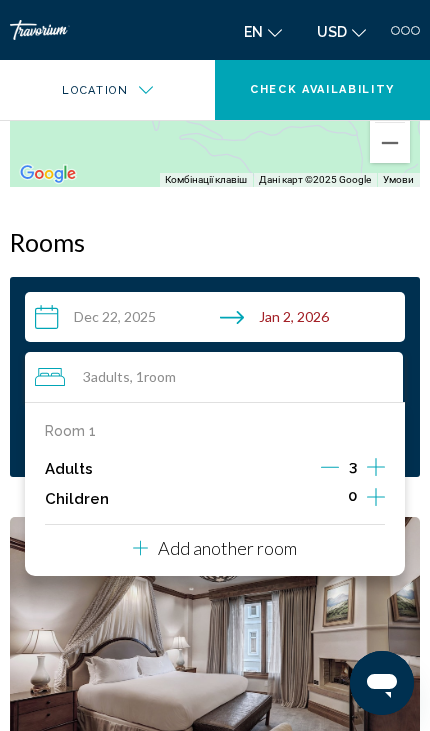 click 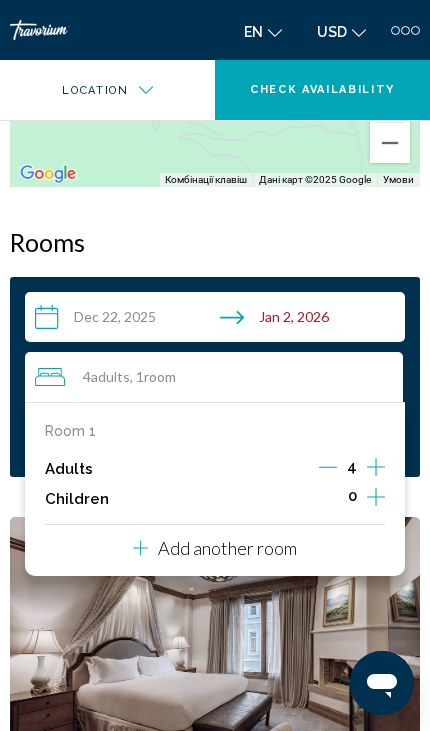 click 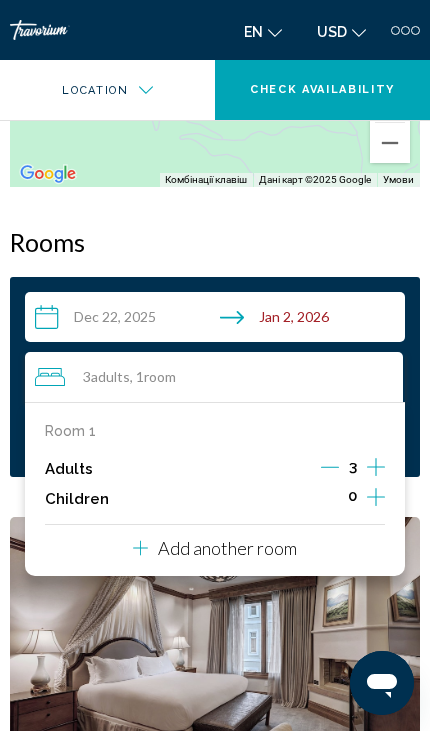 click at bounding box center [376, 499] 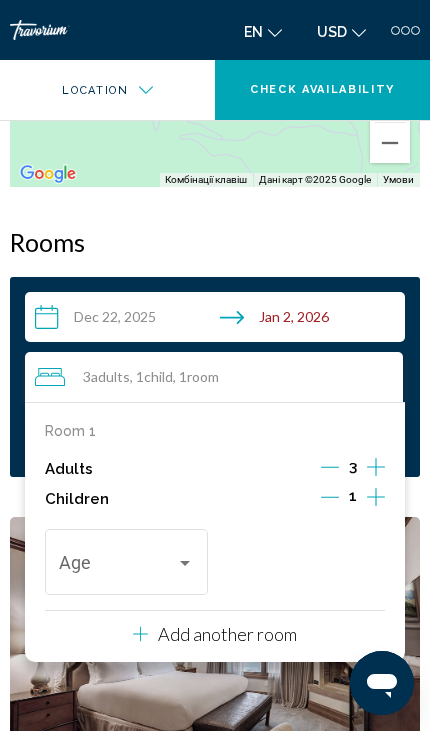 click at bounding box center [376, 499] 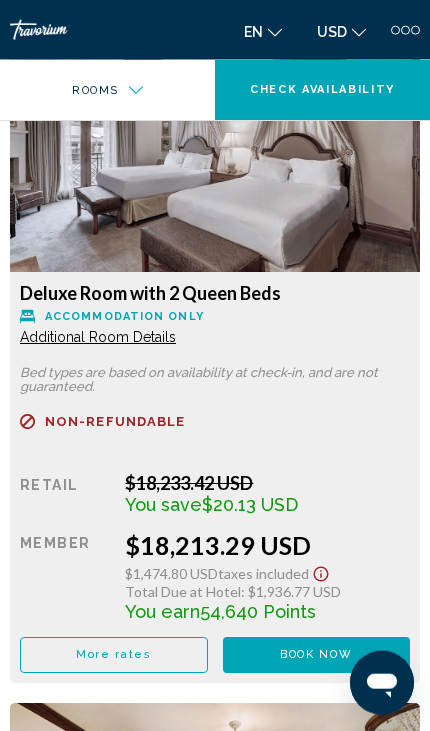 scroll, scrollTop: 5473, scrollLeft: 0, axis: vertical 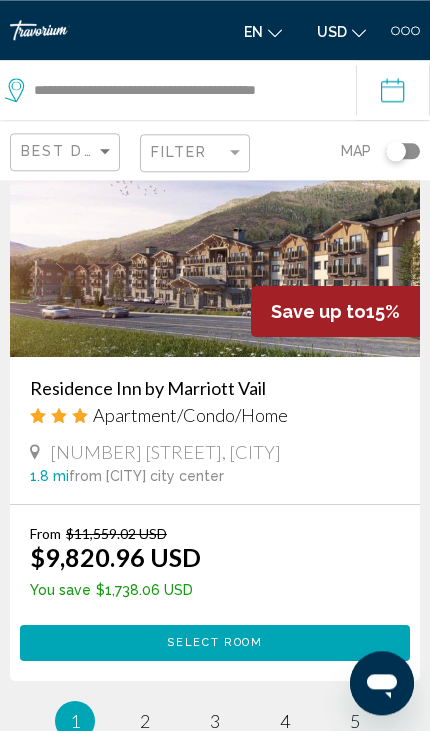 click at bounding box center (215, 257) 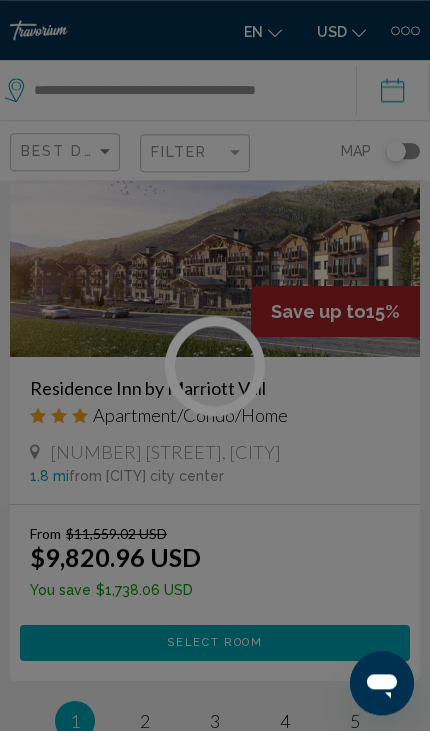 scroll, scrollTop: 6137, scrollLeft: 0, axis: vertical 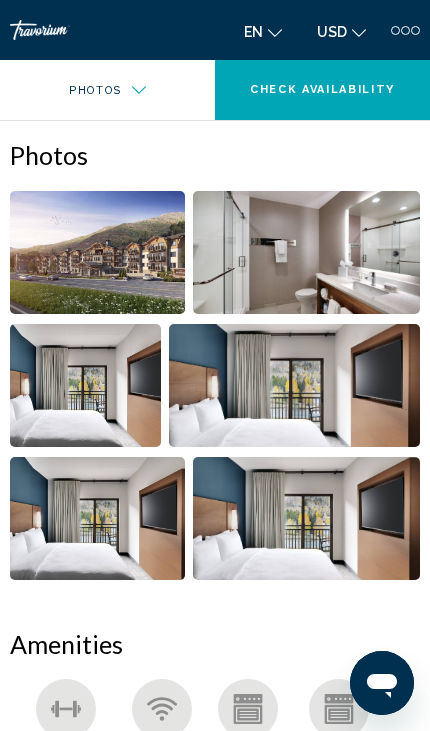 click at bounding box center (97, 252) 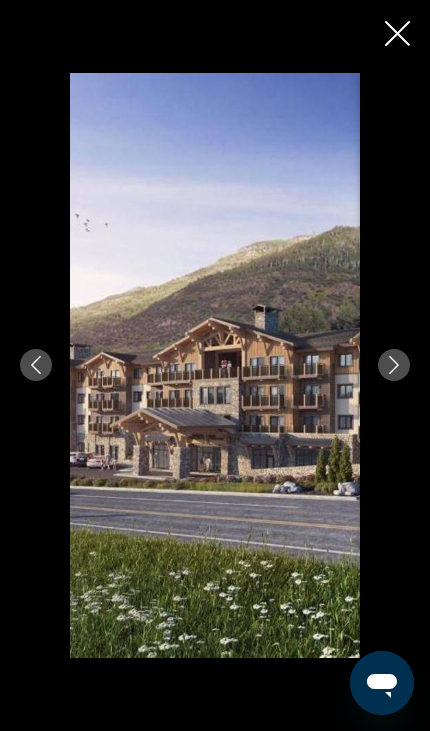 click at bounding box center (394, 365) 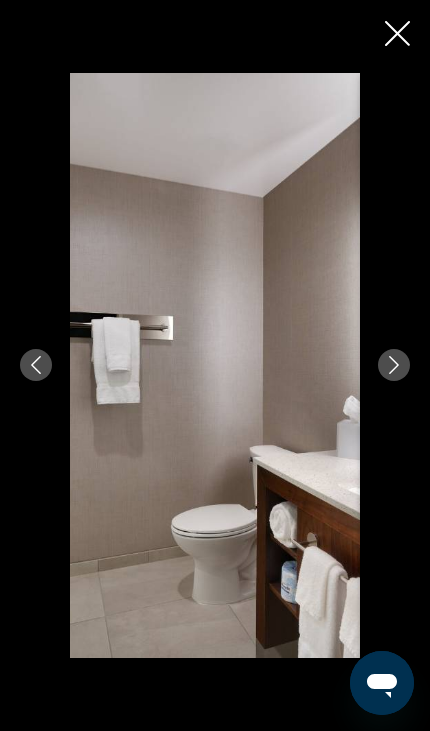 click at bounding box center [394, 365] 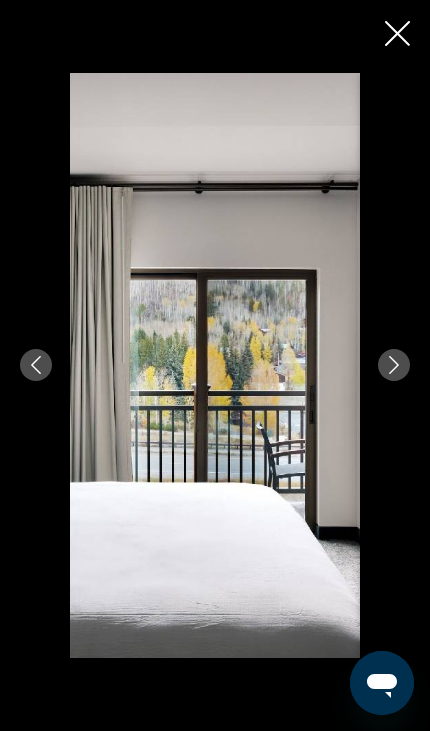 click at bounding box center [215, 365] 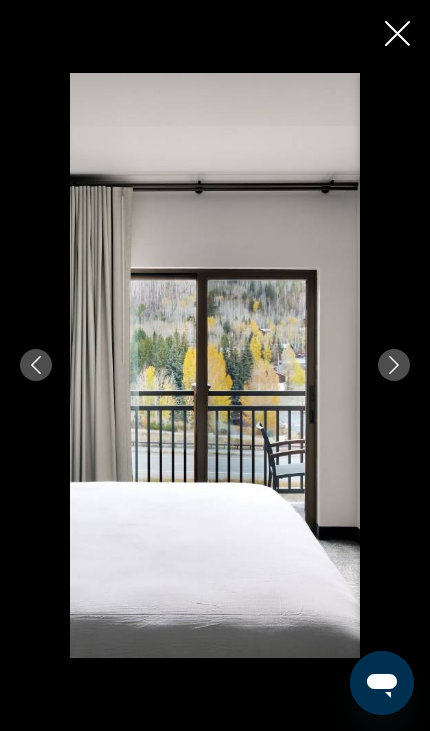 click at bounding box center (394, 365) 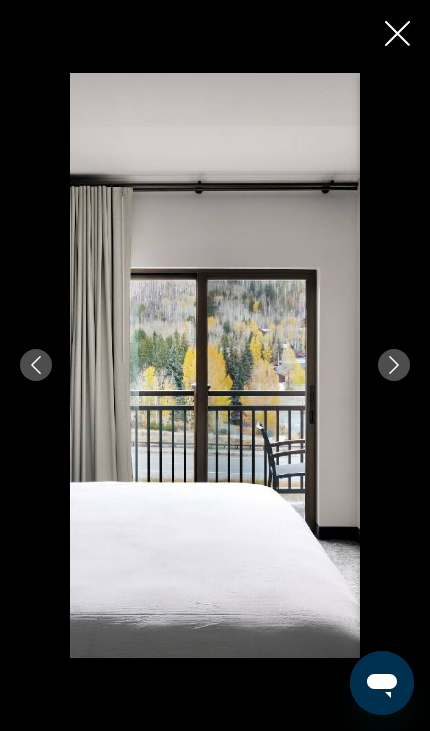 click at bounding box center [394, 365] 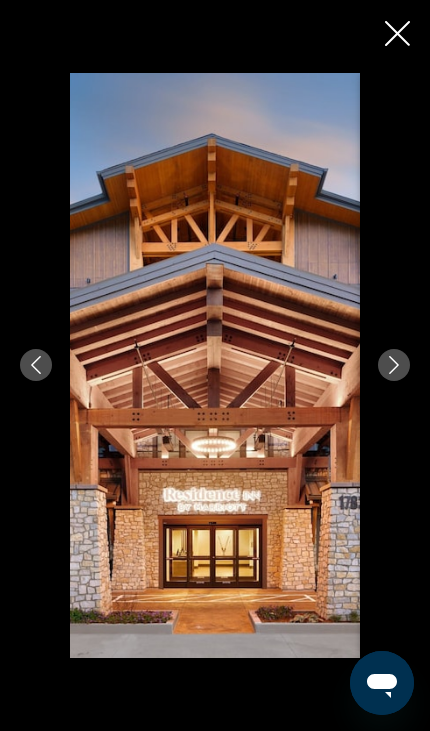 click at bounding box center (394, 365) 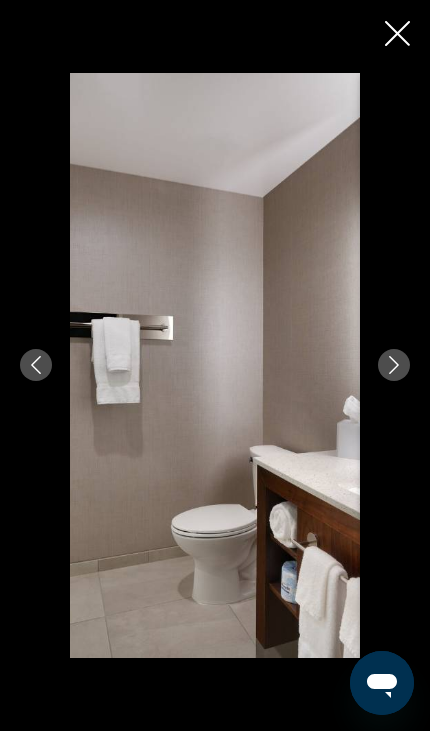 click at bounding box center (394, 365) 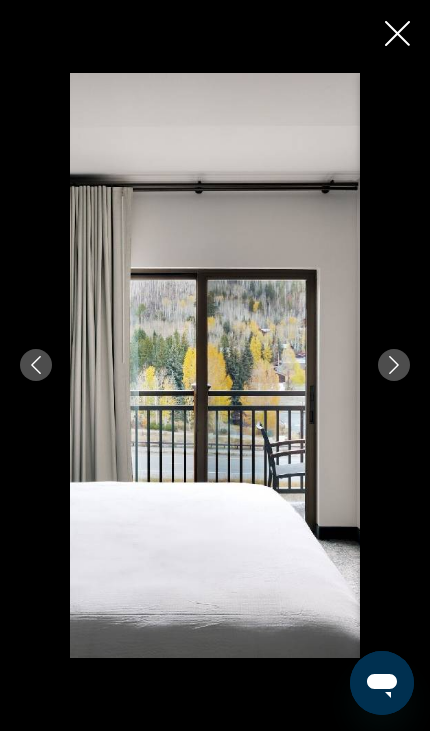 click at bounding box center (394, 365) 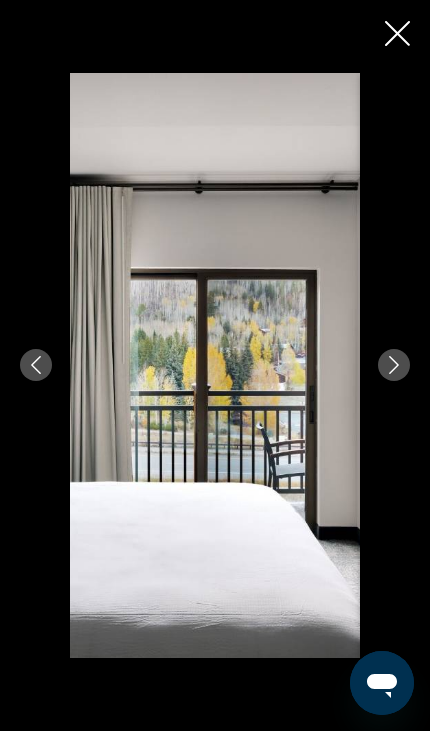 click at bounding box center (394, 365) 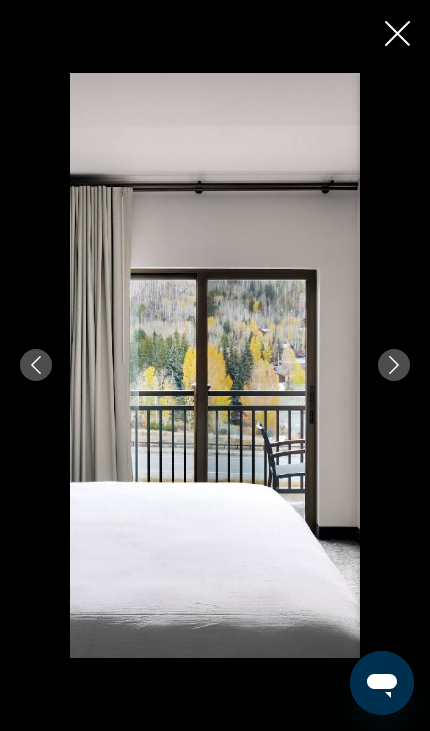 click 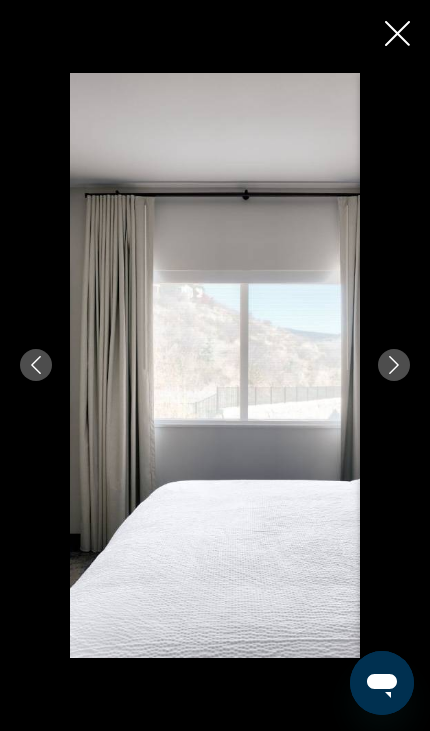 click 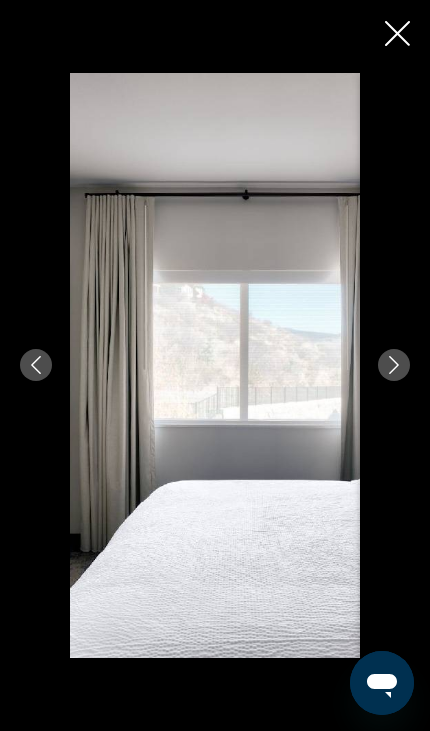 click 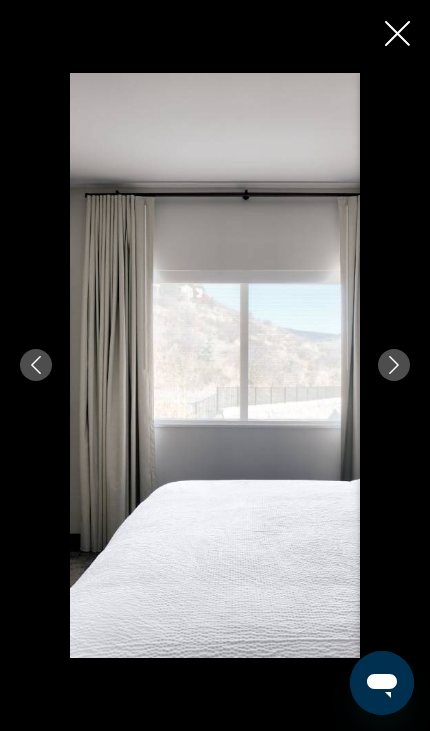 click 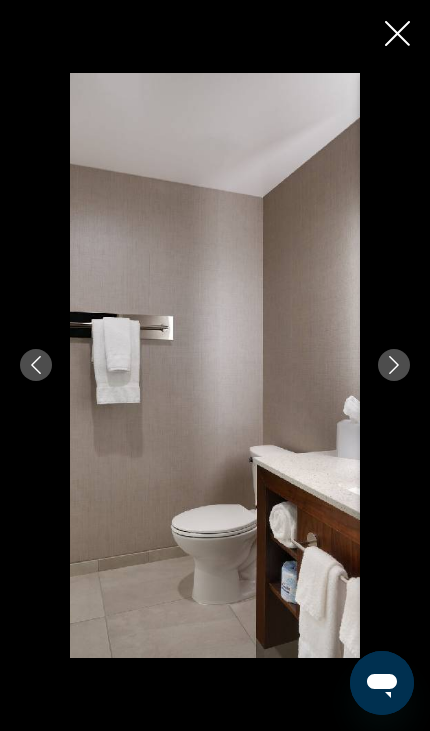 click 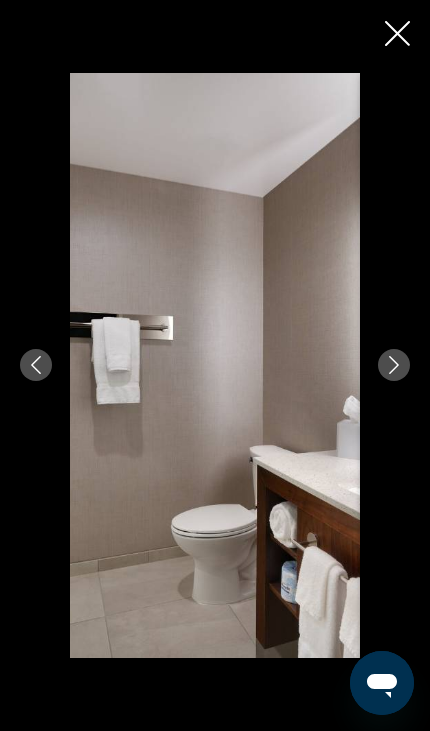 click 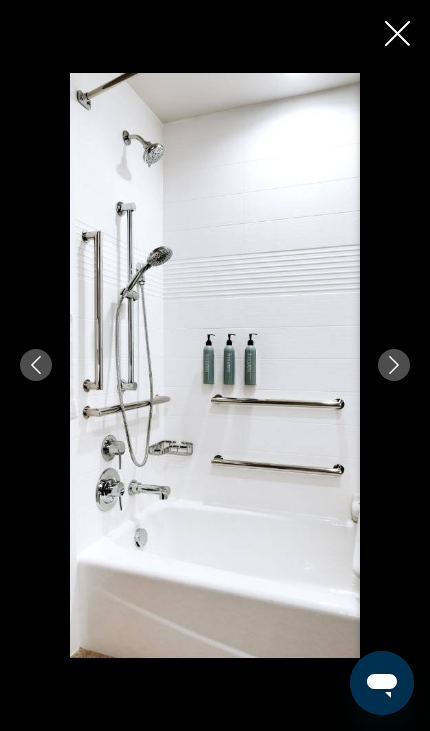 click 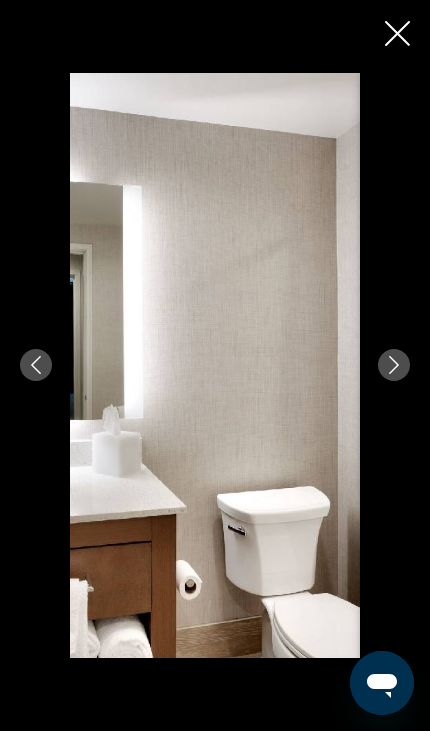 click 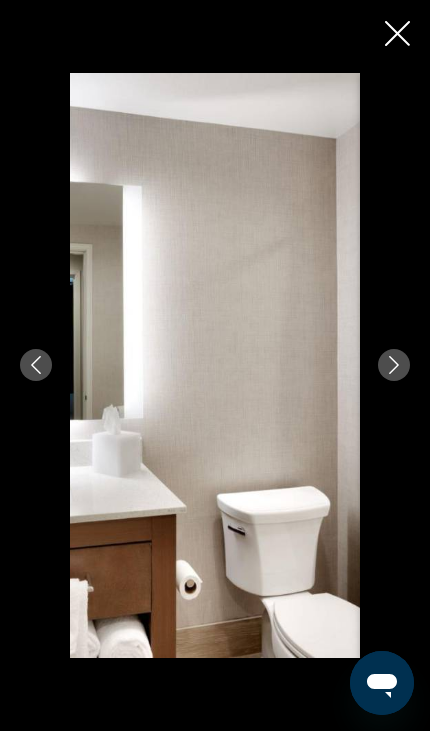click 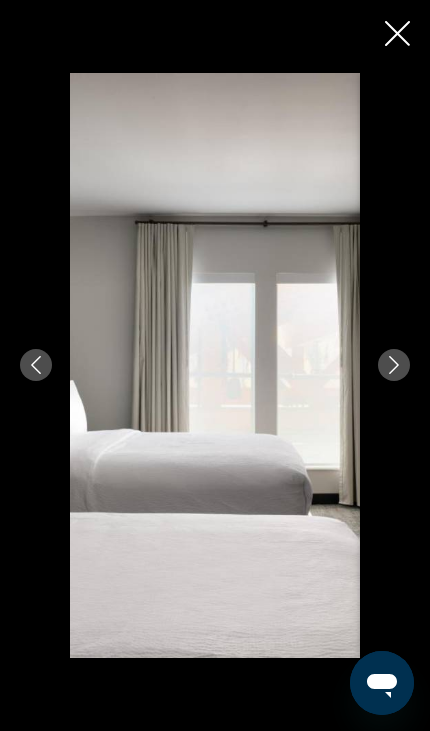 click 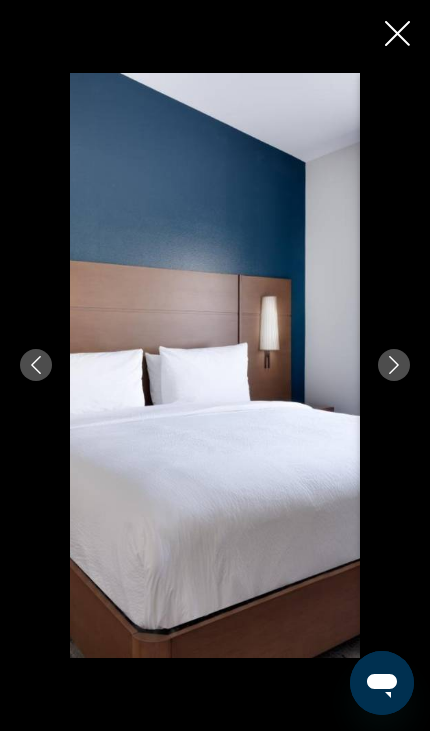 click 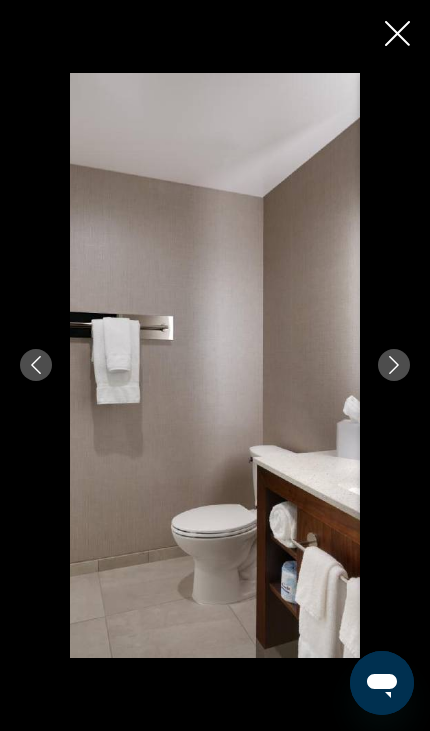 click 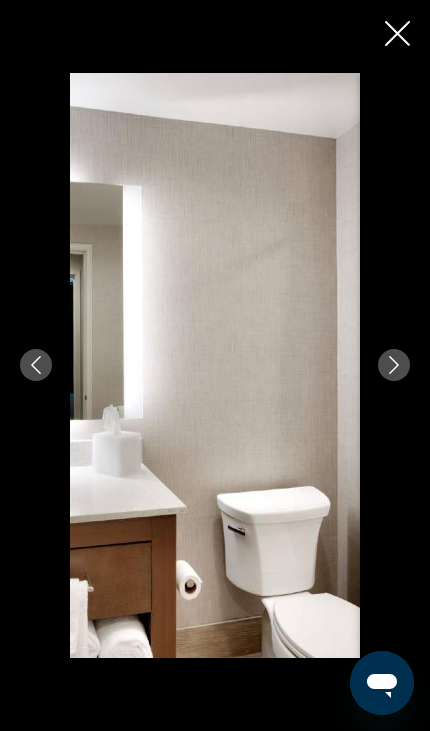 click 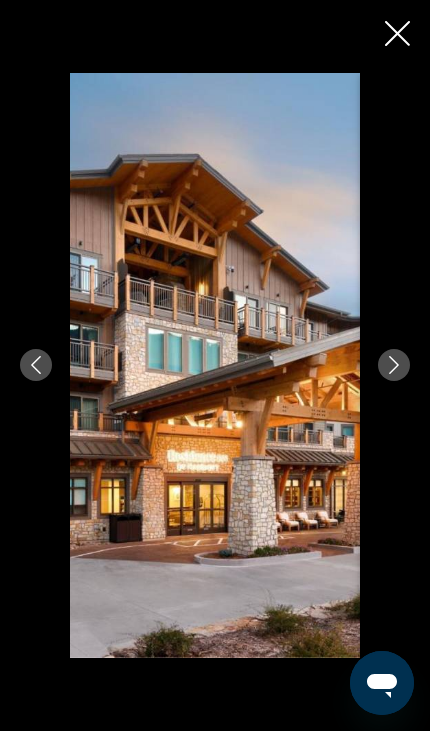 click 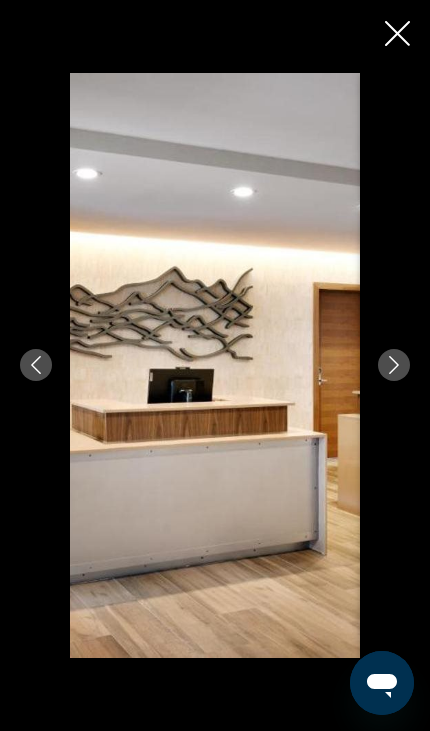 click 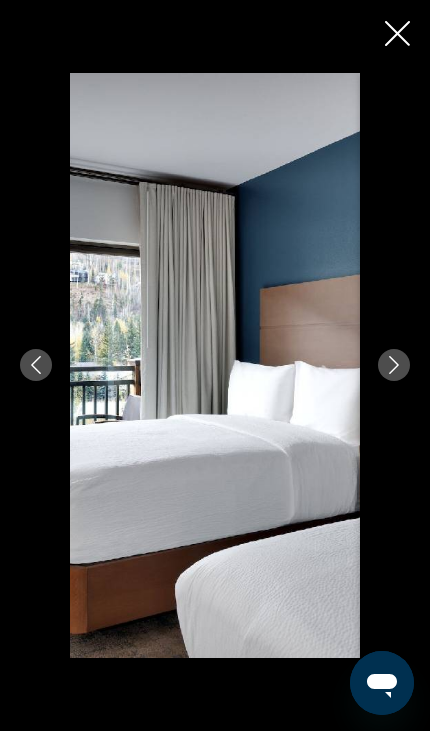 click 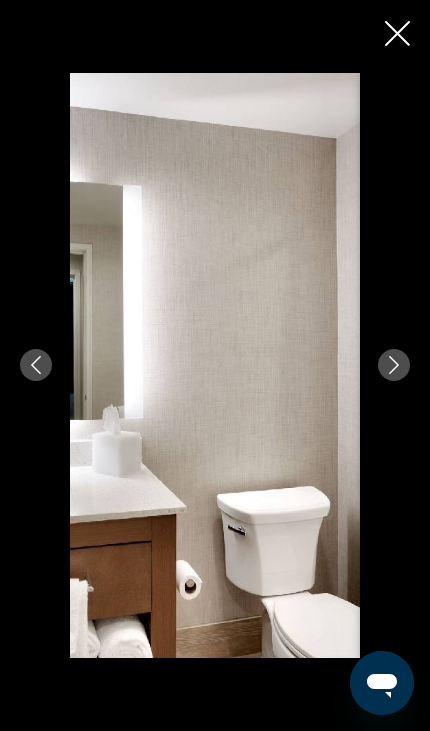 click 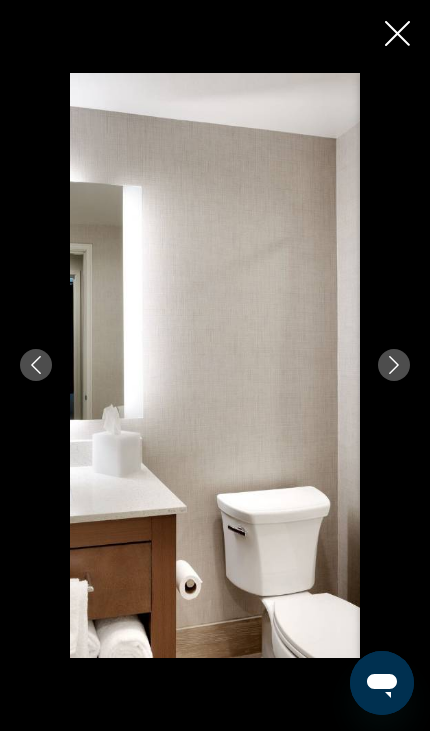 click 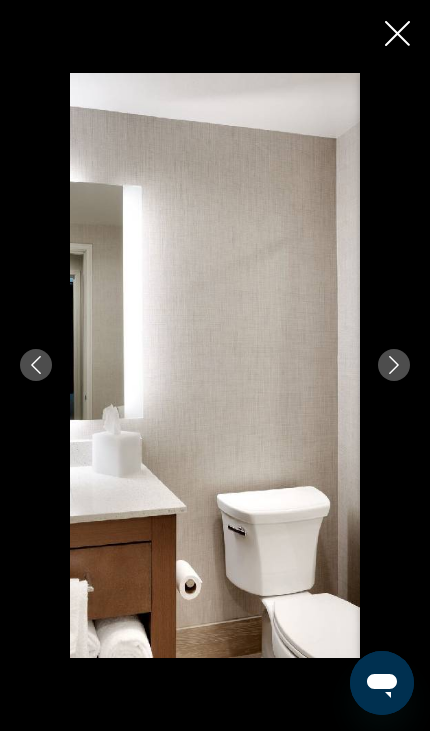 click 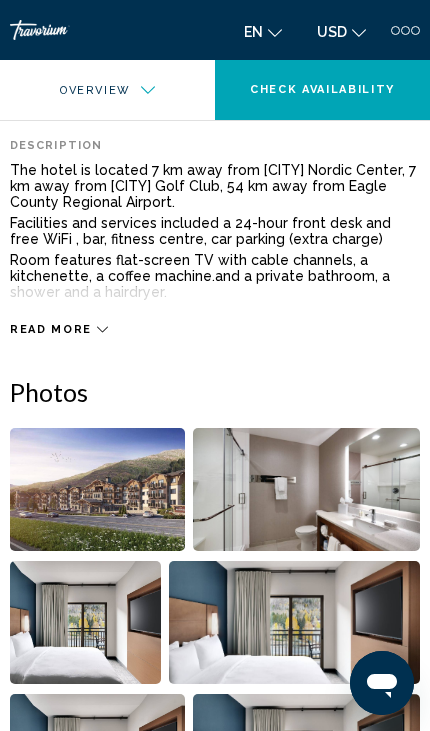 scroll, scrollTop: 557, scrollLeft: 0, axis: vertical 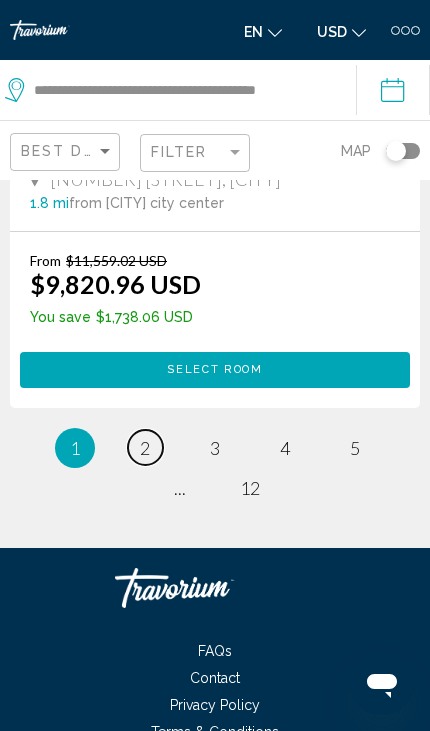 click on "2" at bounding box center (145, 448) 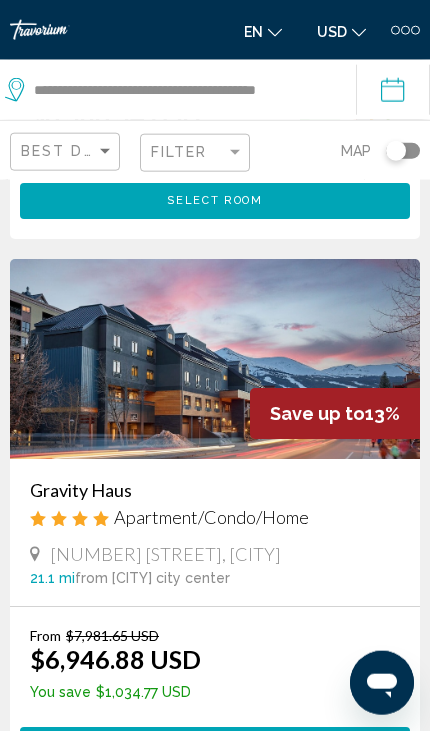 scroll, scrollTop: 1644, scrollLeft: 0, axis: vertical 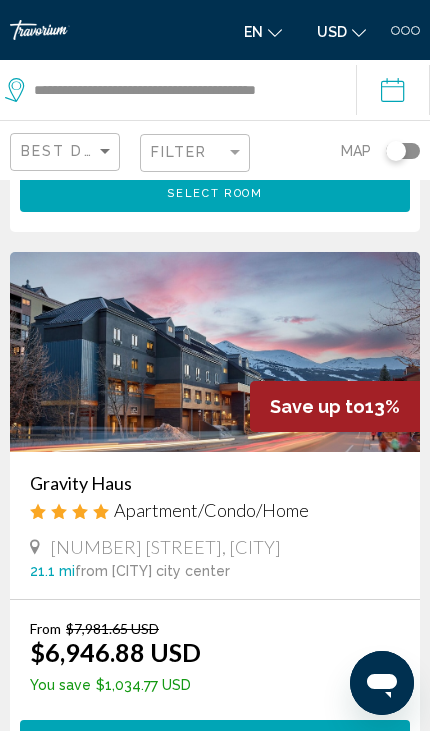 click at bounding box center (215, 352) 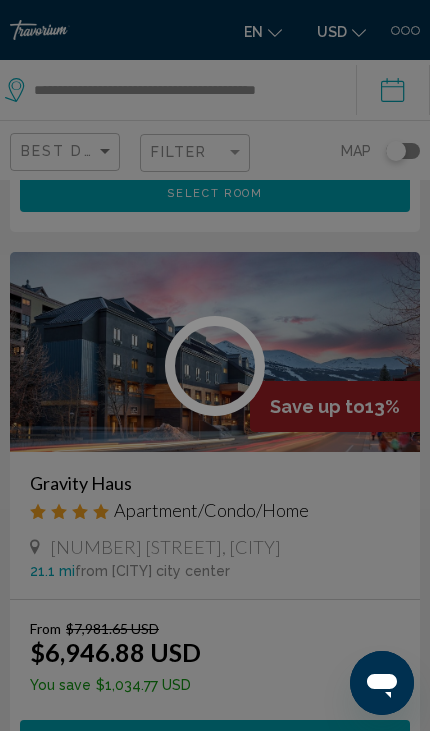 scroll, scrollTop: 0, scrollLeft: 0, axis: both 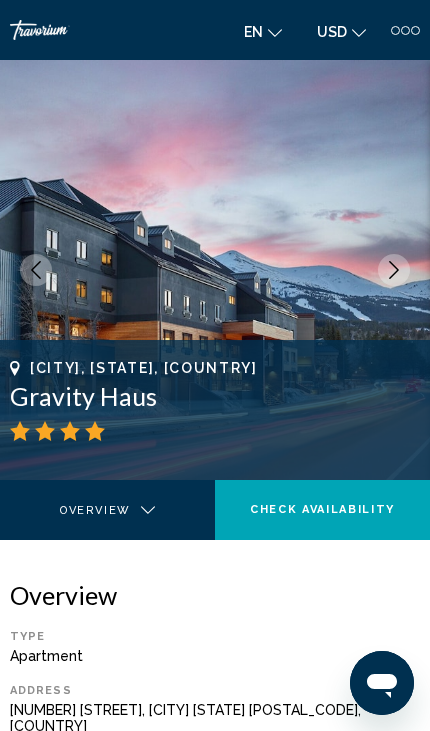 click 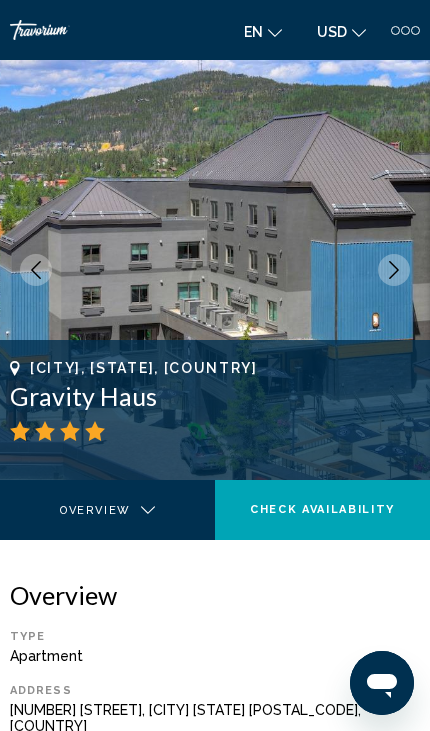 click at bounding box center [215, 270] 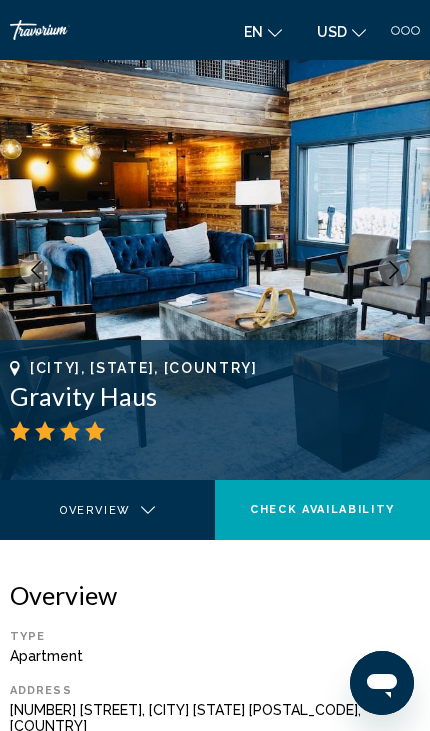 click at bounding box center [215, 270] 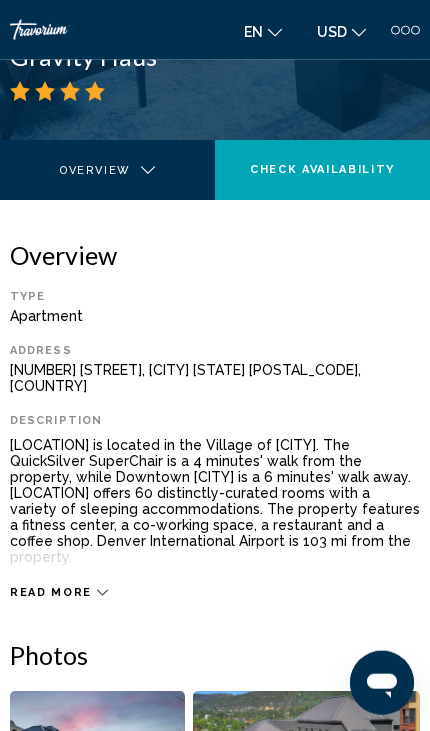 scroll, scrollTop: 0, scrollLeft: 0, axis: both 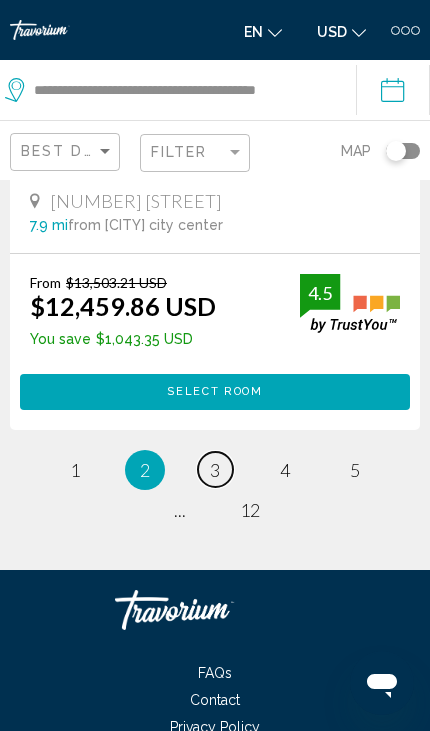 click on "3" at bounding box center [215, 470] 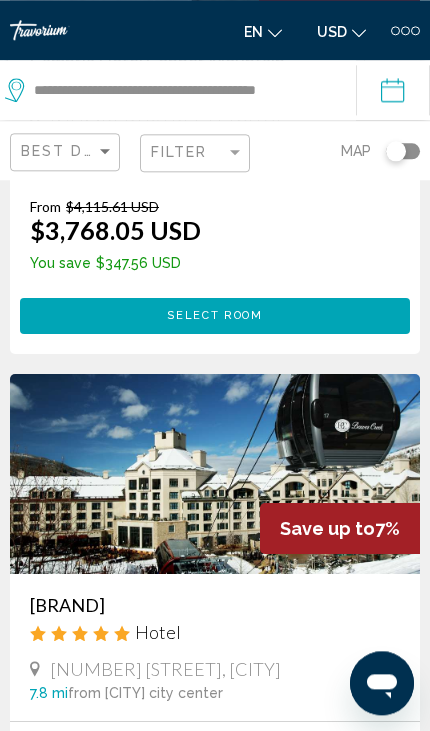 scroll, scrollTop: 0, scrollLeft: 0, axis: both 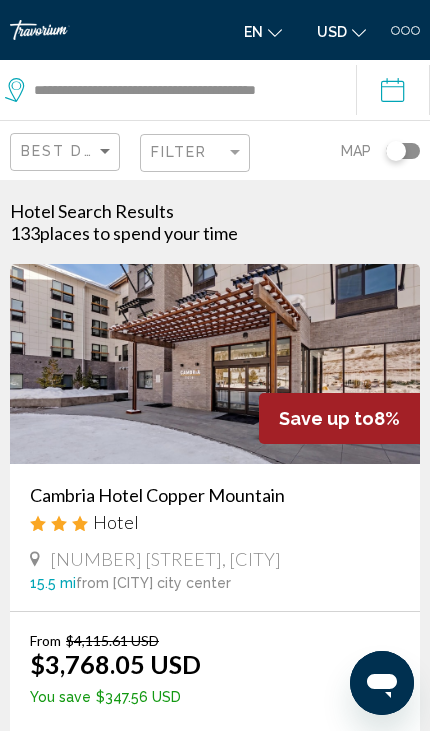 click on "[BRAND] [BRAND] [BRAND]" at bounding box center (215, 516) 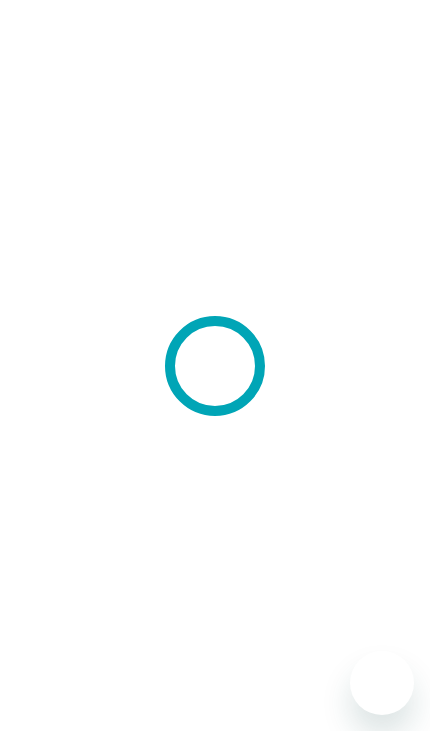 scroll, scrollTop: 0, scrollLeft: 0, axis: both 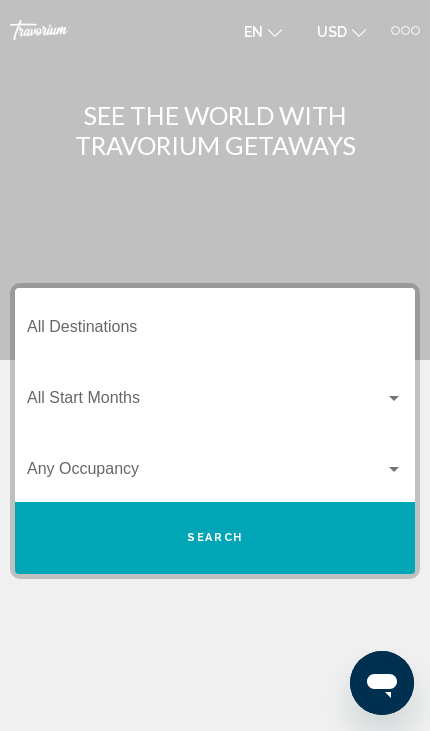 click at bounding box center [415, 30] 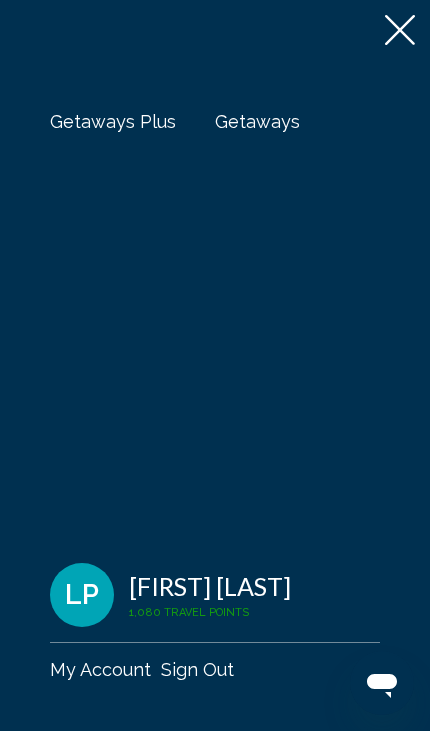 click 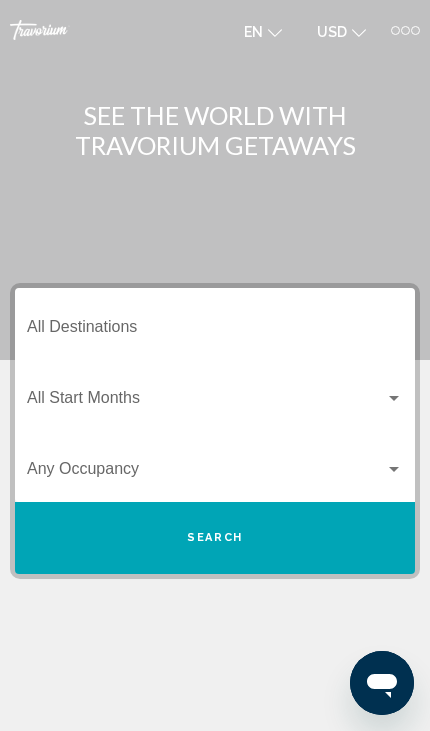 click at bounding box center [206, 402] 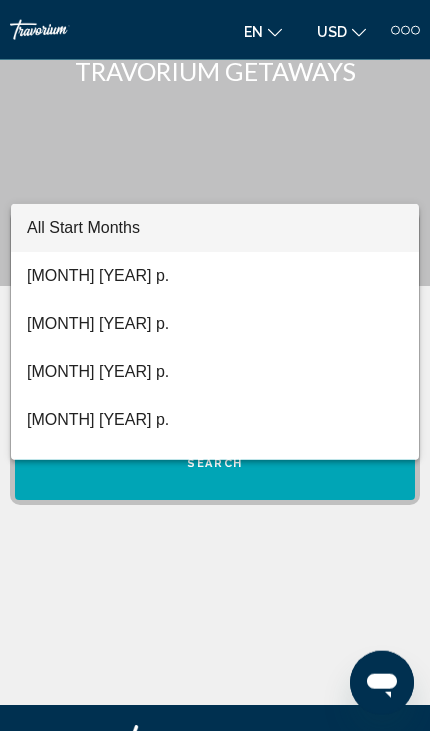 scroll, scrollTop: 218, scrollLeft: 0, axis: vertical 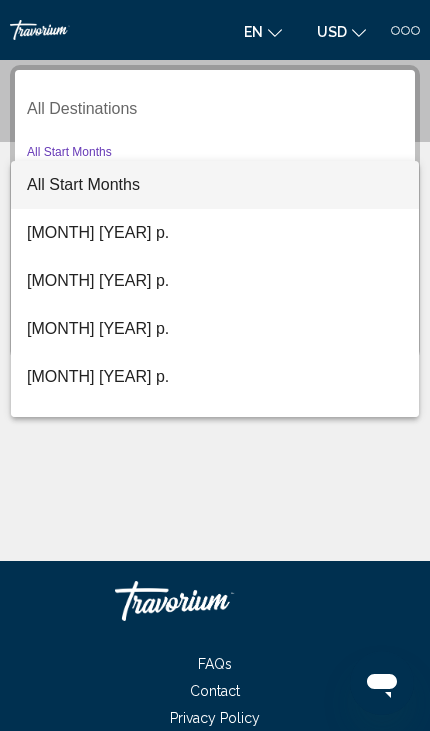 click at bounding box center (215, 365) 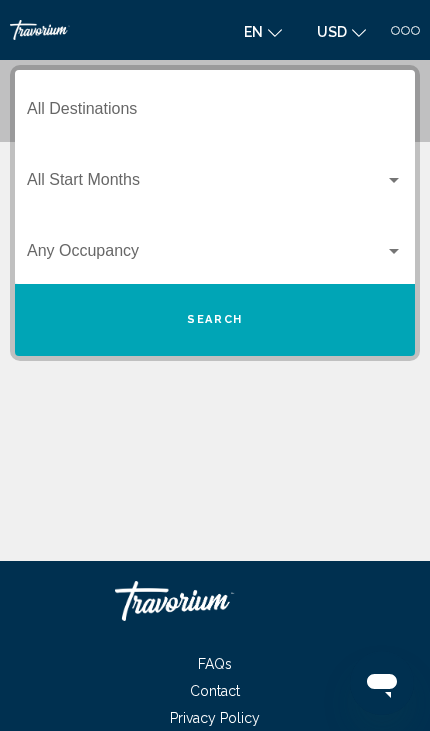 click at bounding box center (206, 255) 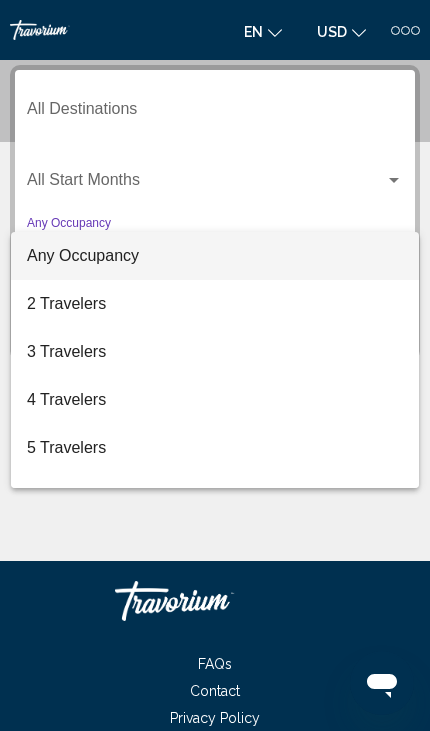 click at bounding box center [215, 365] 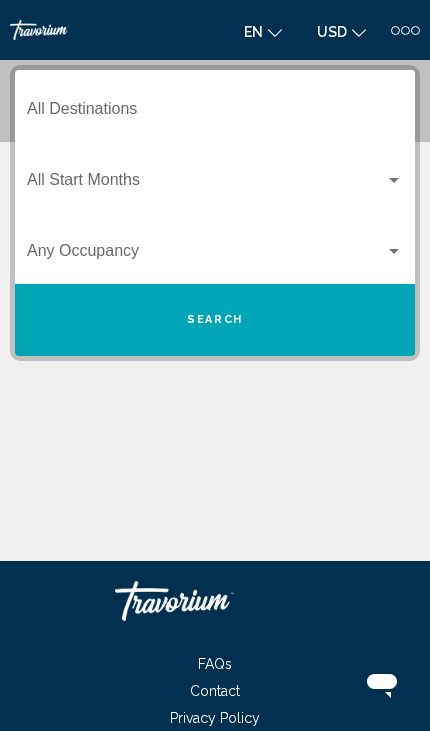click on "Destination All Destinations" at bounding box center [215, 113] 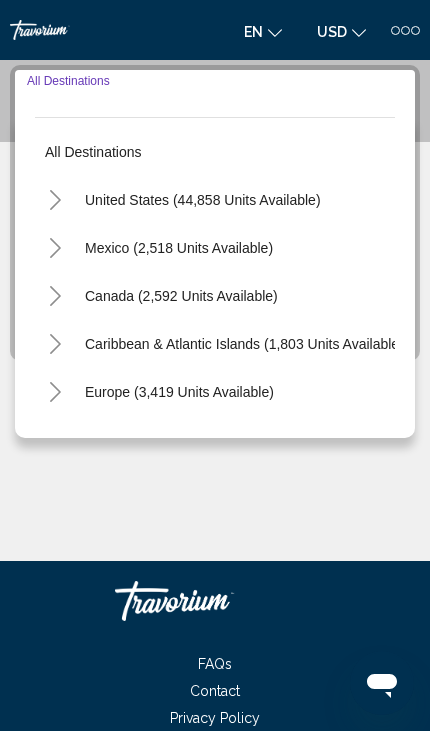 click on "United States (44,858 units available)" at bounding box center [179, 248] 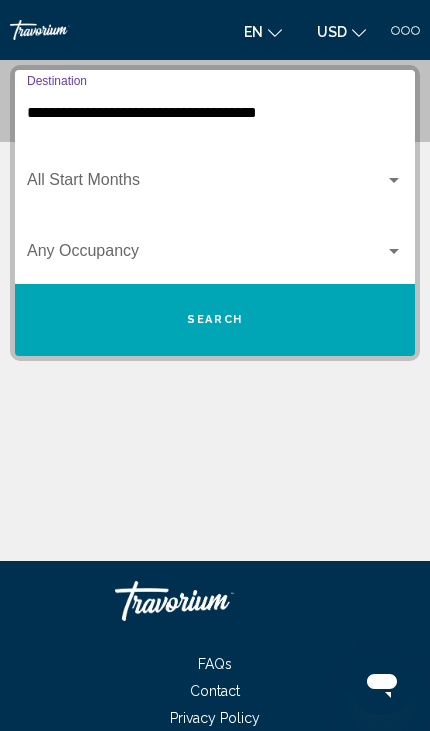 click on "**********" at bounding box center [215, 113] 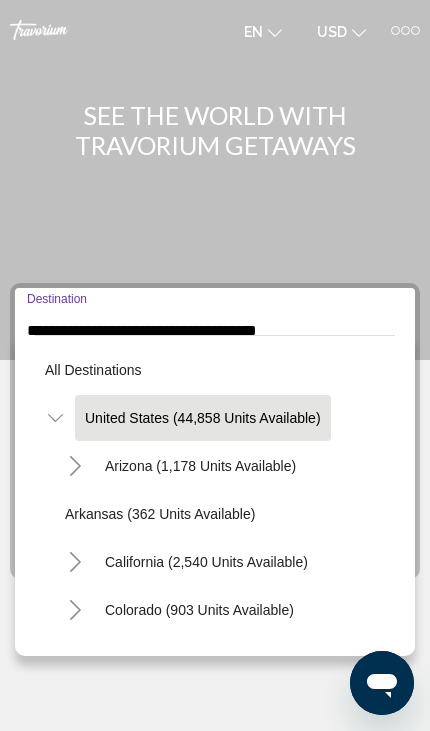 click 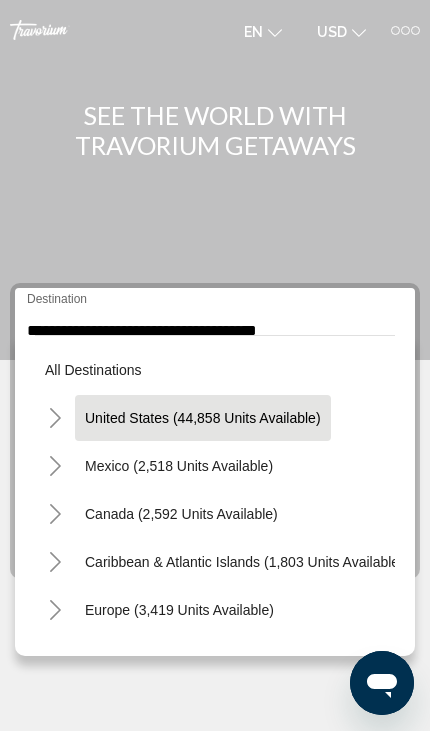 click 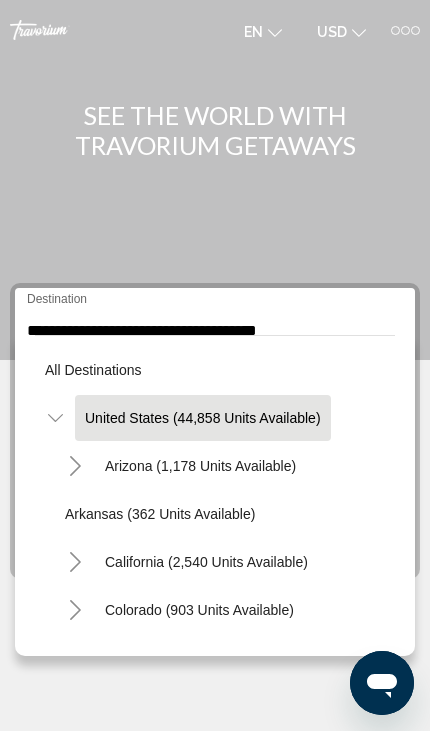 click on "Colorado (903 units available)" 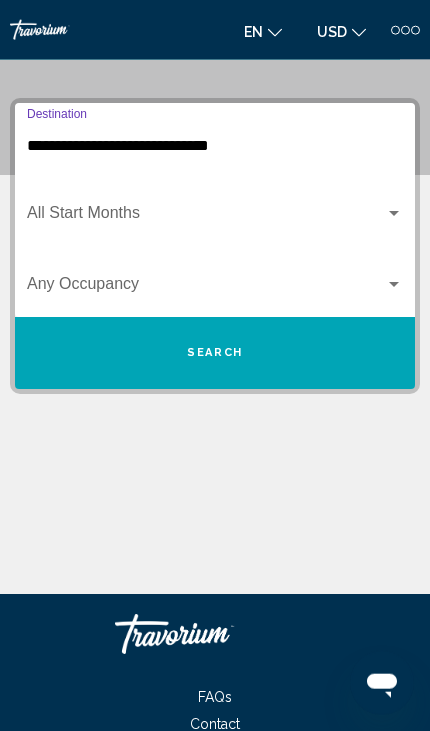 scroll, scrollTop: 218, scrollLeft: 0, axis: vertical 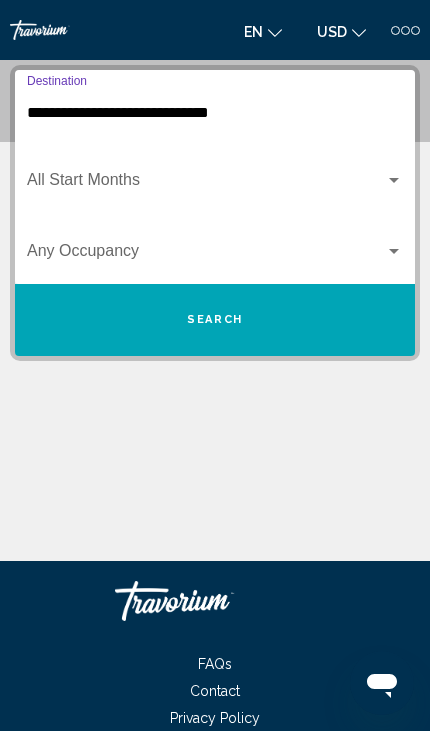 click on "**********" at bounding box center [215, 113] 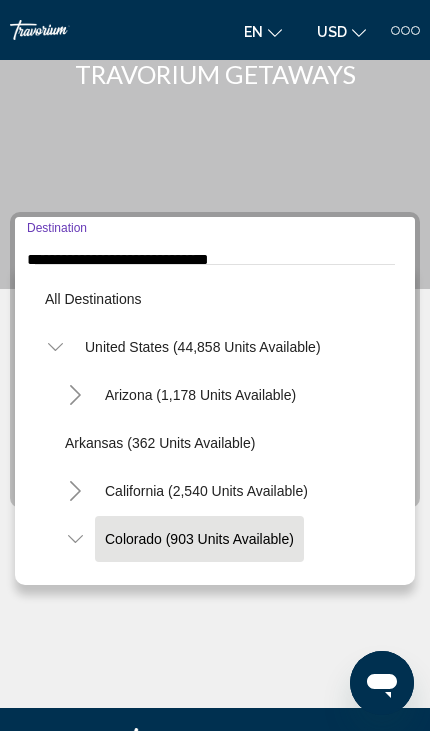 scroll, scrollTop: 119, scrollLeft: 0, axis: vertical 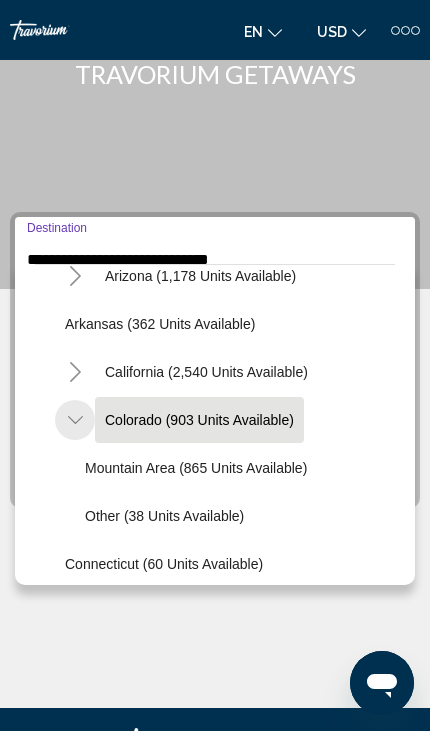 click 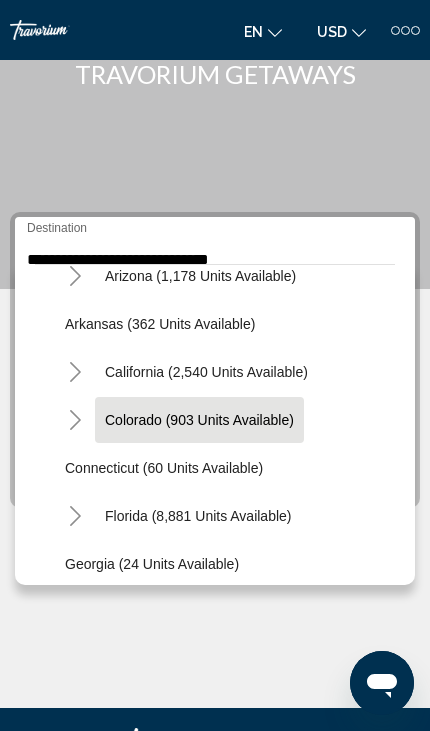 click 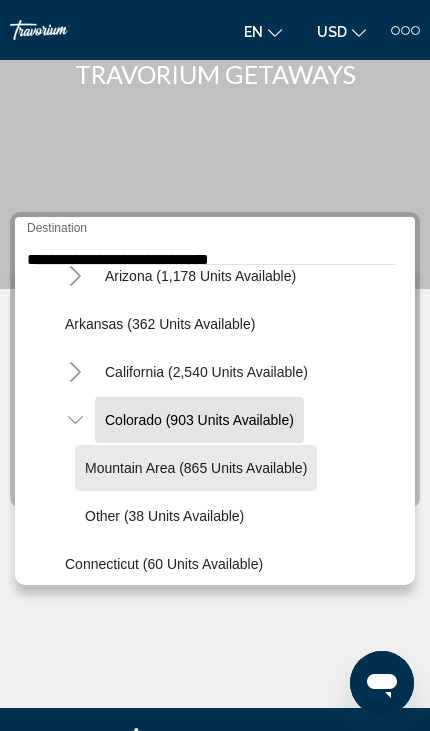 click on "Mountain Area (865 units available)" 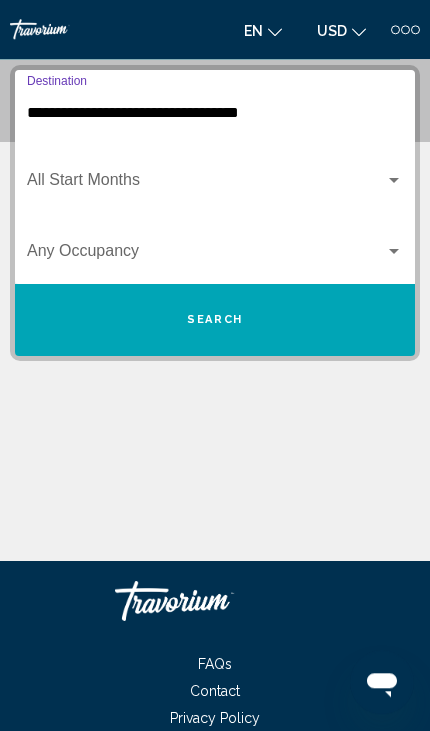 scroll, scrollTop: 218, scrollLeft: 0, axis: vertical 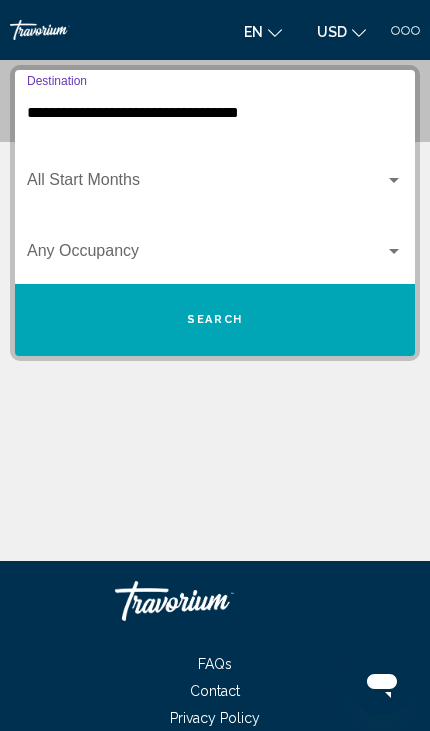 click on "Search" at bounding box center (215, 320) 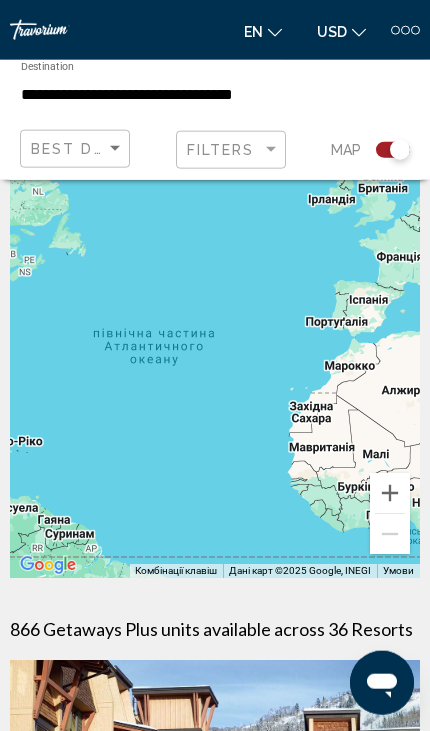 scroll, scrollTop: 0, scrollLeft: 0, axis: both 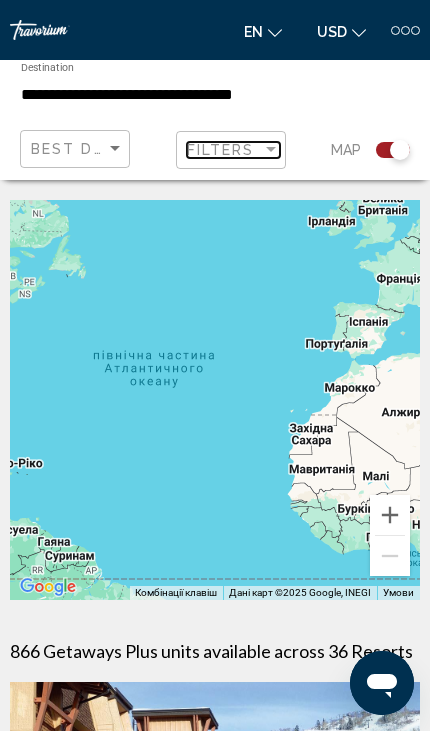 click on "Filters" at bounding box center [221, 150] 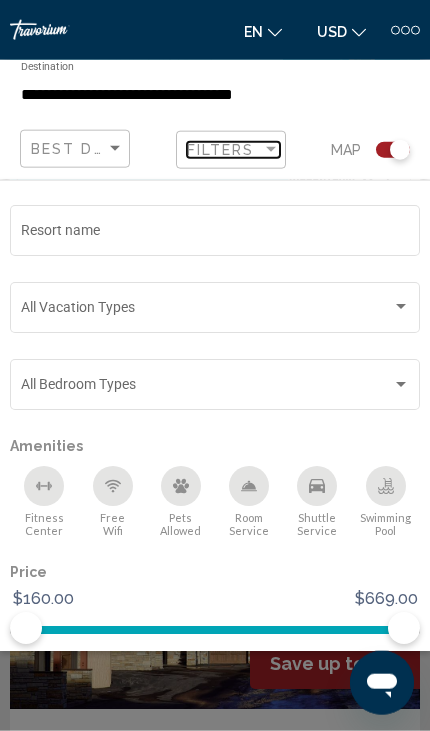 scroll, scrollTop: 294, scrollLeft: 0, axis: vertical 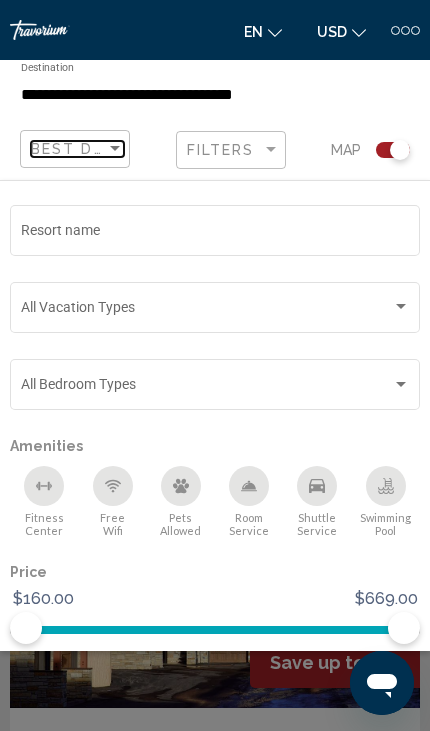 click on "Best Deals" at bounding box center [83, 149] 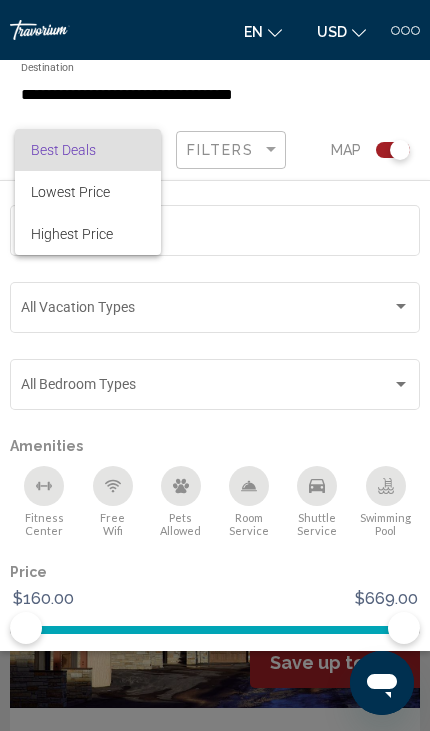 click at bounding box center [215, 365] 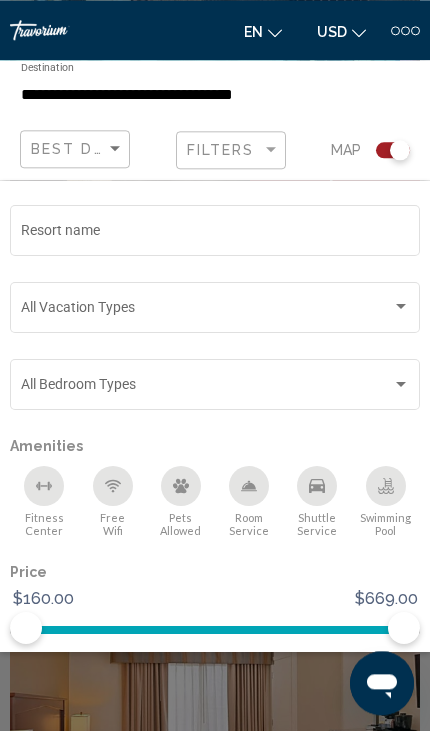 click 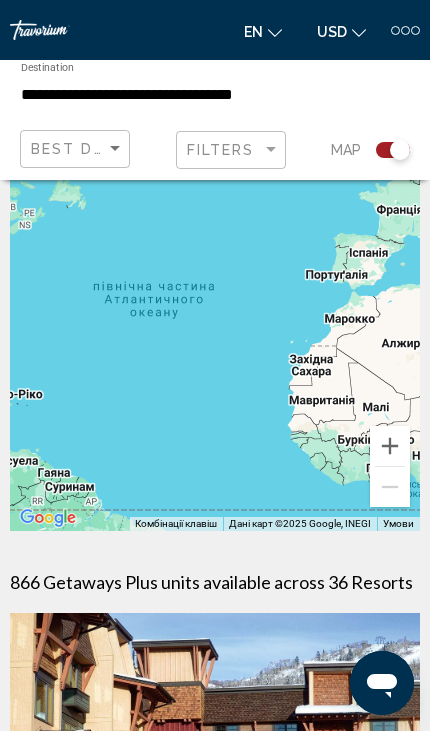 scroll, scrollTop: 0, scrollLeft: 0, axis: both 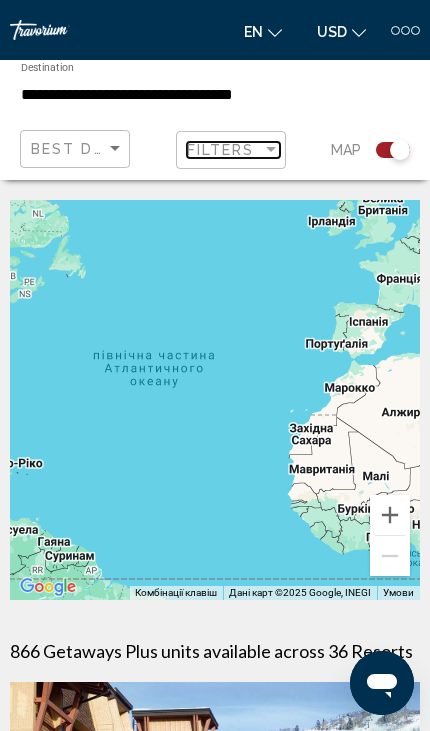 click at bounding box center (271, 150) 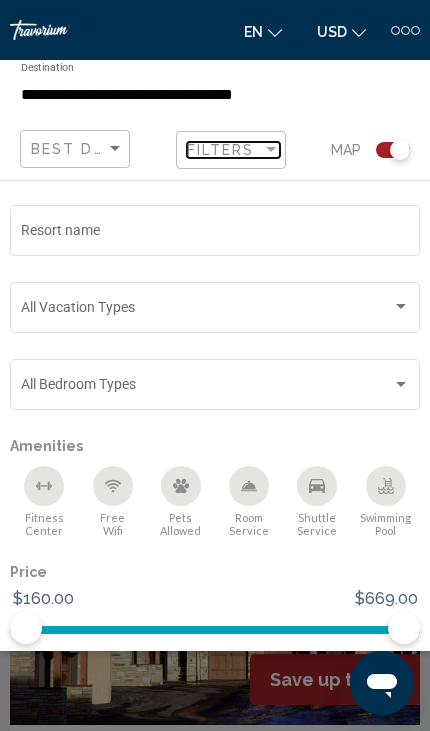scroll, scrollTop: 263, scrollLeft: 0, axis: vertical 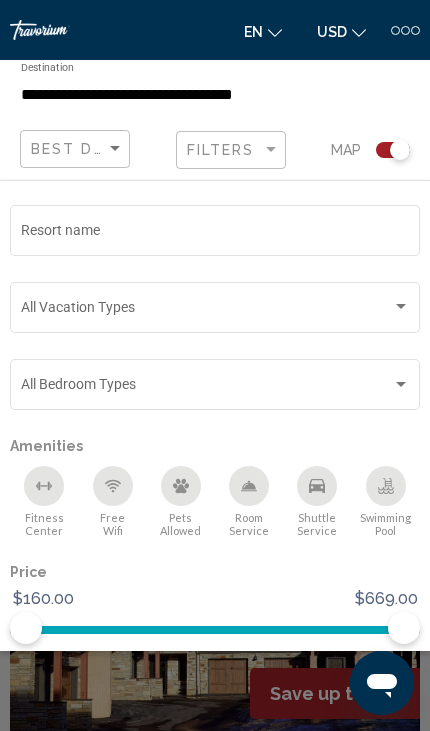 click 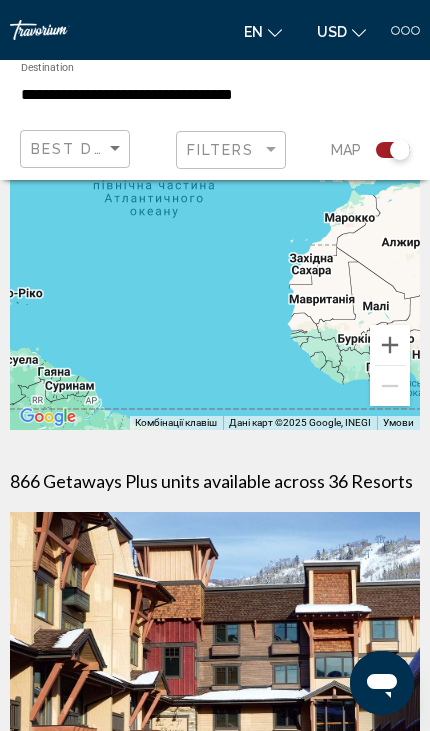 scroll, scrollTop: 0, scrollLeft: 0, axis: both 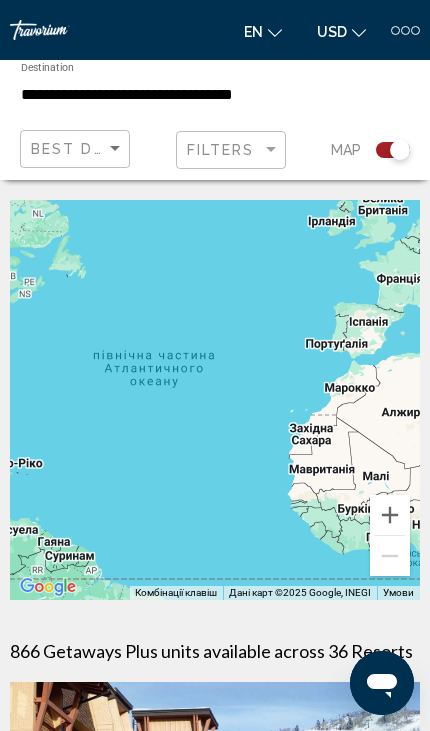 click on "**********" at bounding box center (147, 95) 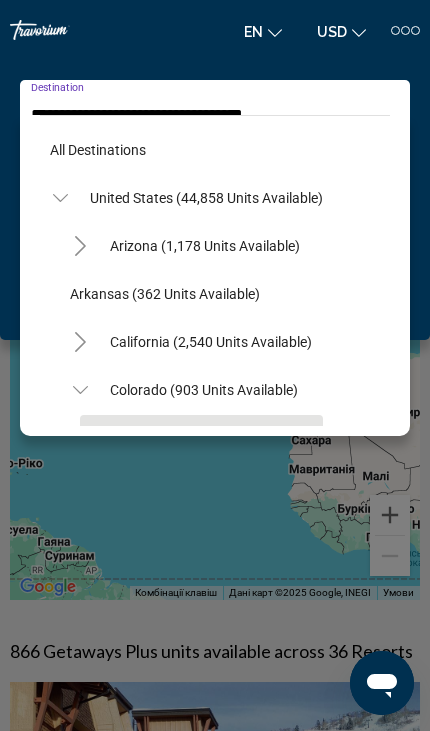 scroll, scrollTop: 167, scrollLeft: 0, axis: vertical 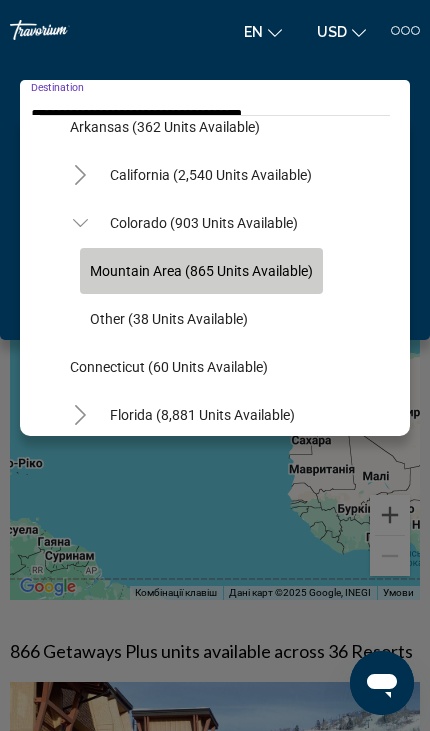 click on "Mountain Area (865 units available)" 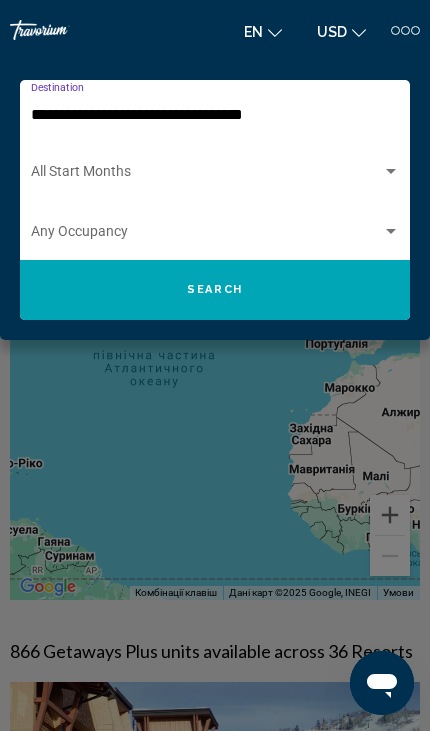 click 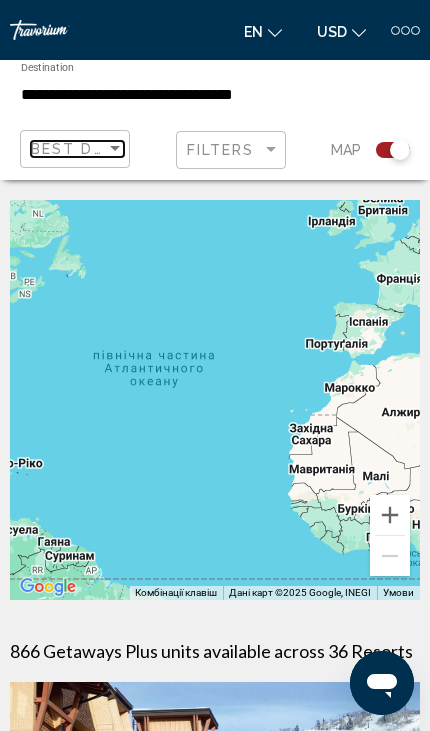 click on "Best Deals" at bounding box center (83, 149) 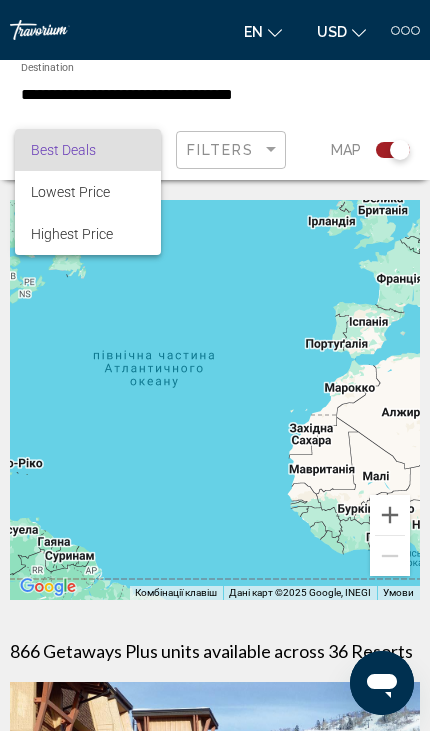 click at bounding box center [215, 365] 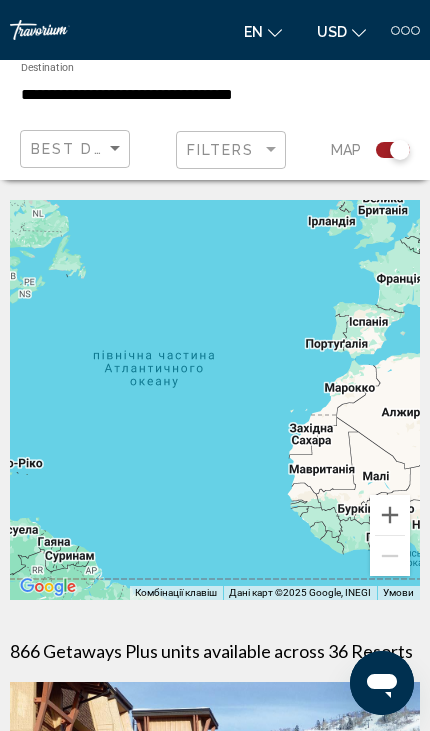 click on "**********" at bounding box center [147, 95] 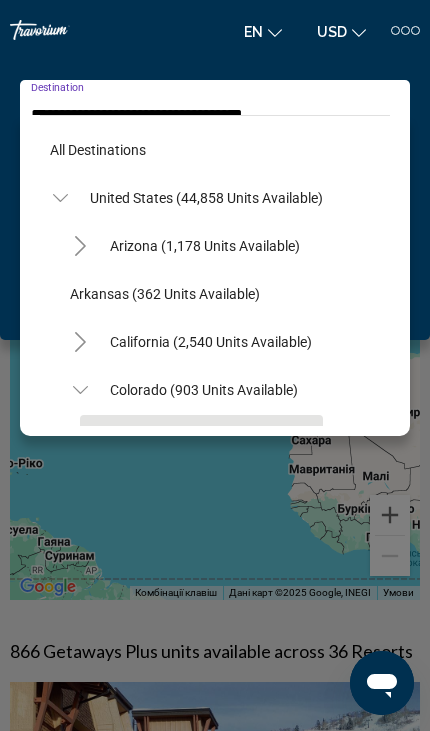 scroll, scrollTop: 167, scrollLeft: 0, axis: vertical 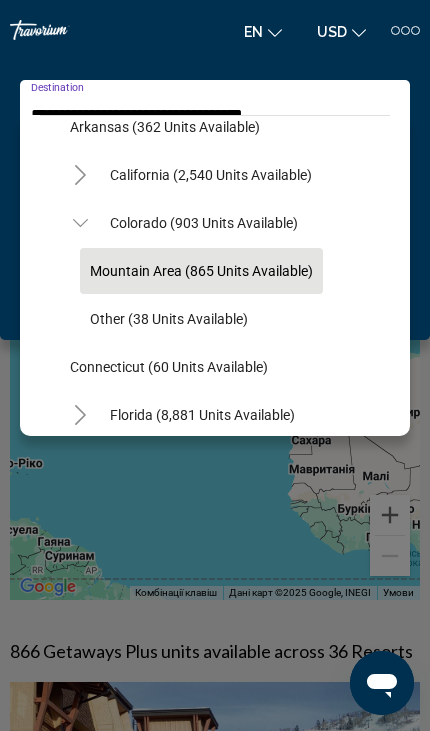 click on "**********" 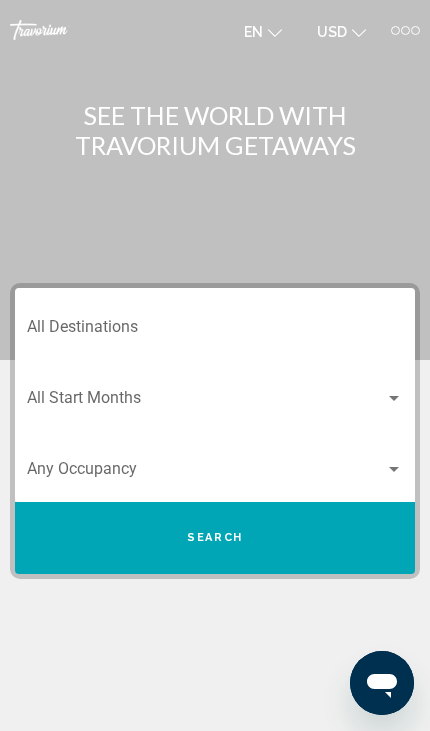 click at bounding box center [394, 398] 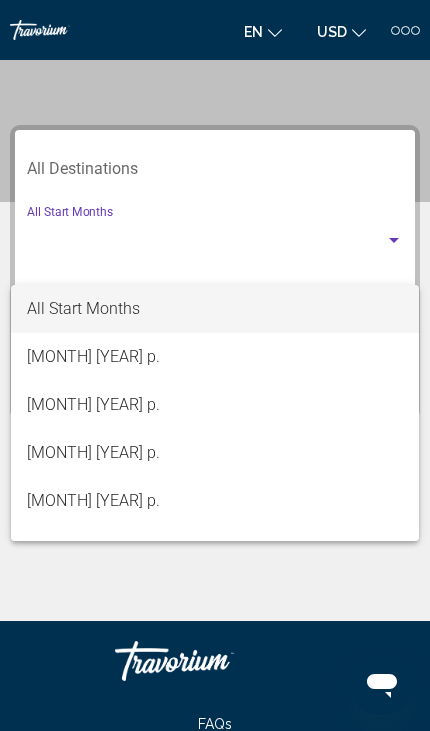 scroll, scrollTop: 218, scrollLeft: 0, axis: vertical 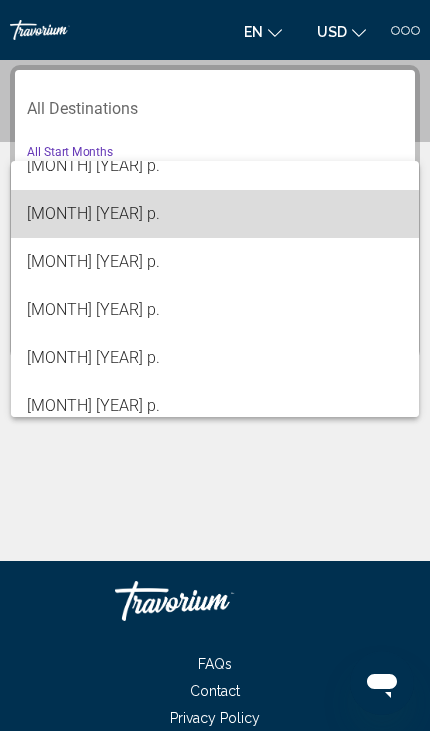 click on "грудень 2025 р." at bounding box center [215, 214] 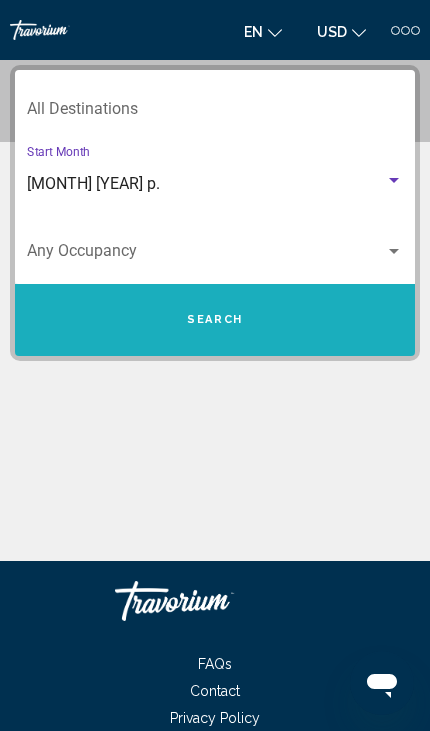 click on "Search" at bounding box center (215, 320) 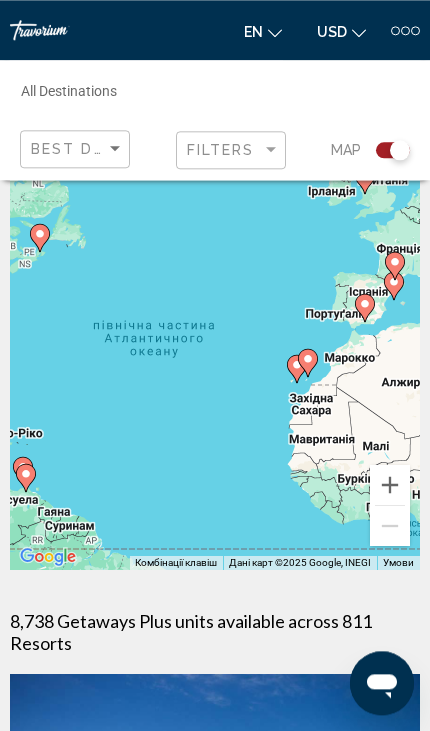 scroll, scrollTop: 0, scrollLeft: 0, axis: both 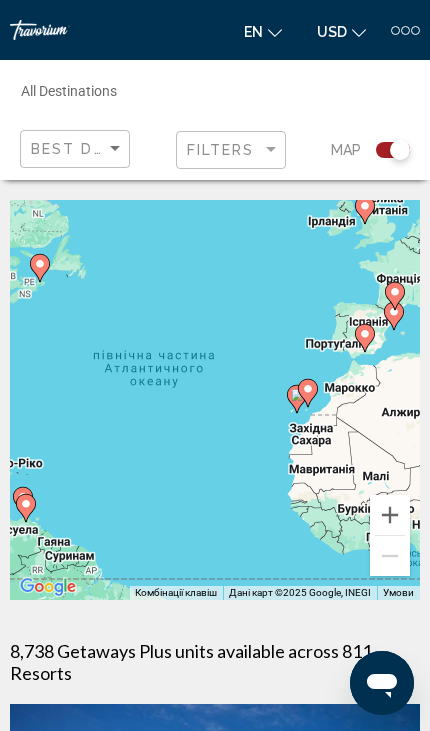 click on "Map" 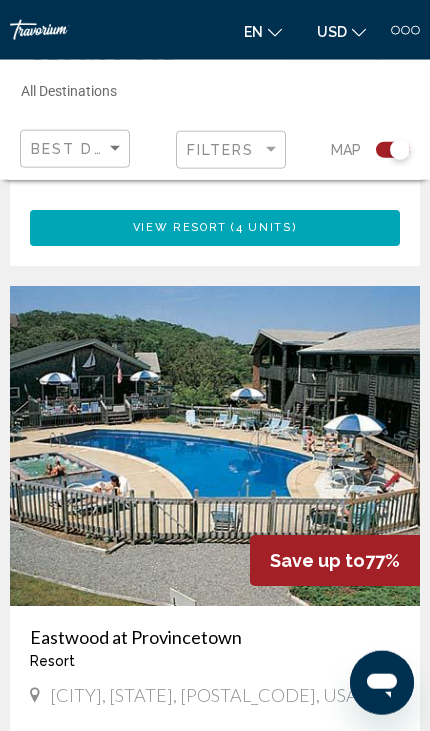 scroll, scrollTop: 2621, scrollLeft: 0, axis: vertical 